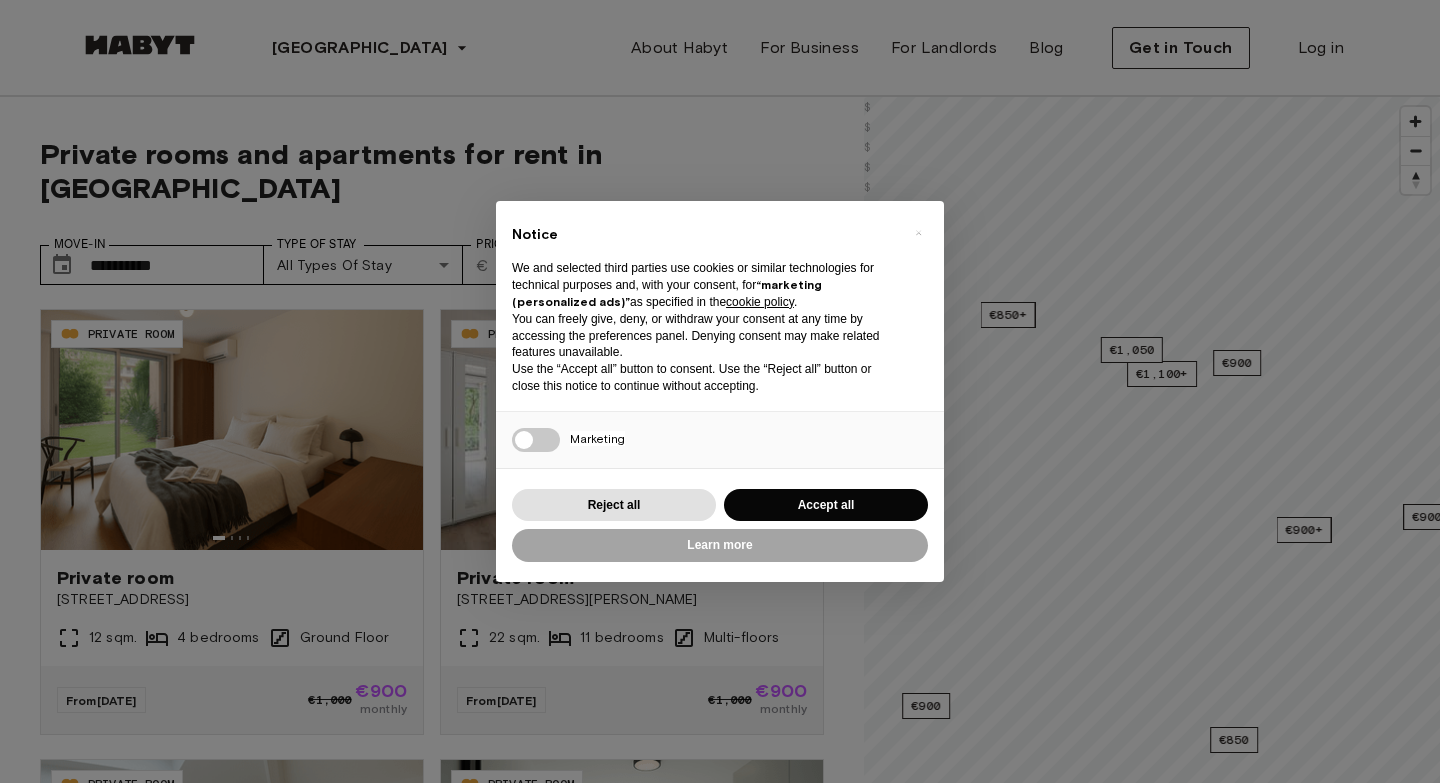 scroll, scrollTop: 0, scrollLeft: 0, axis: both 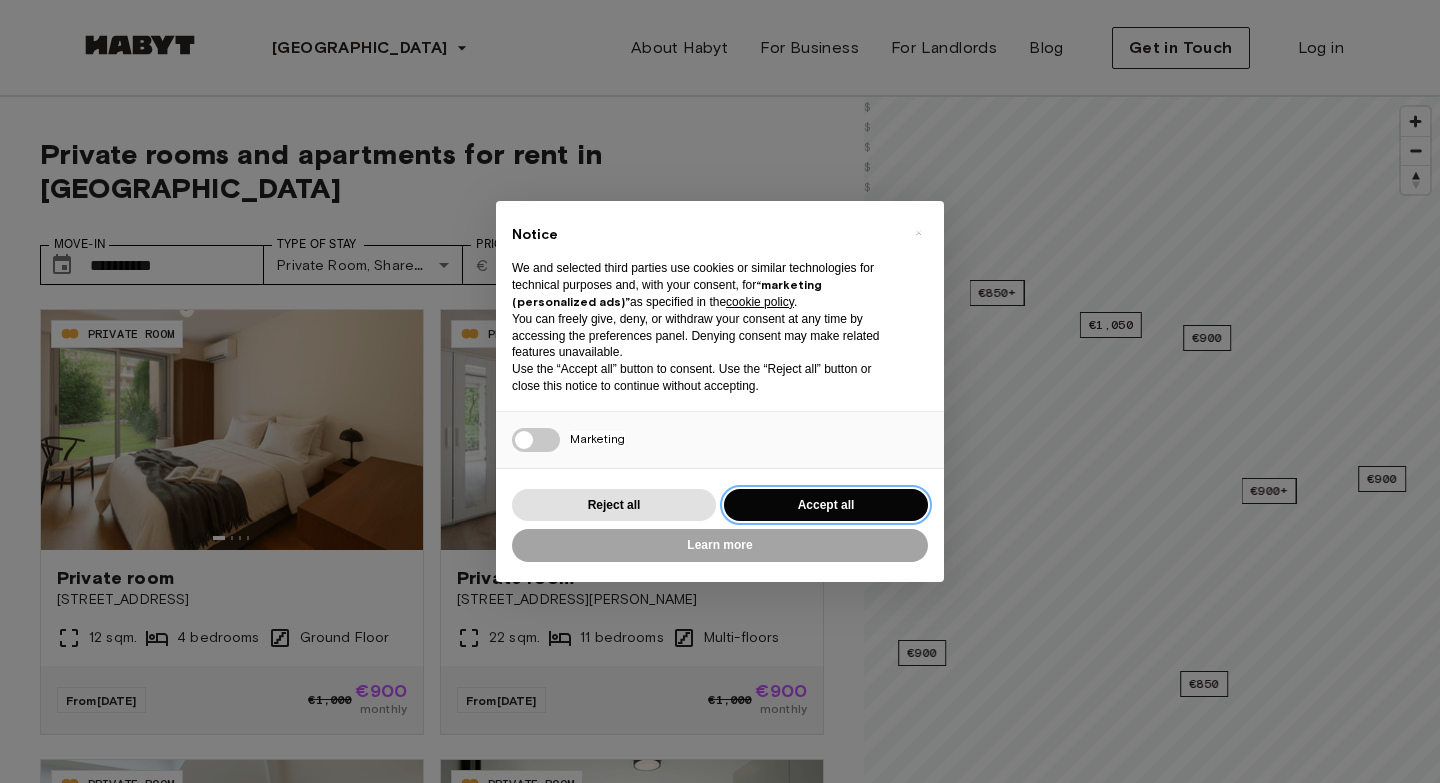 click on "Accept all" at bounding box center [826, 505] 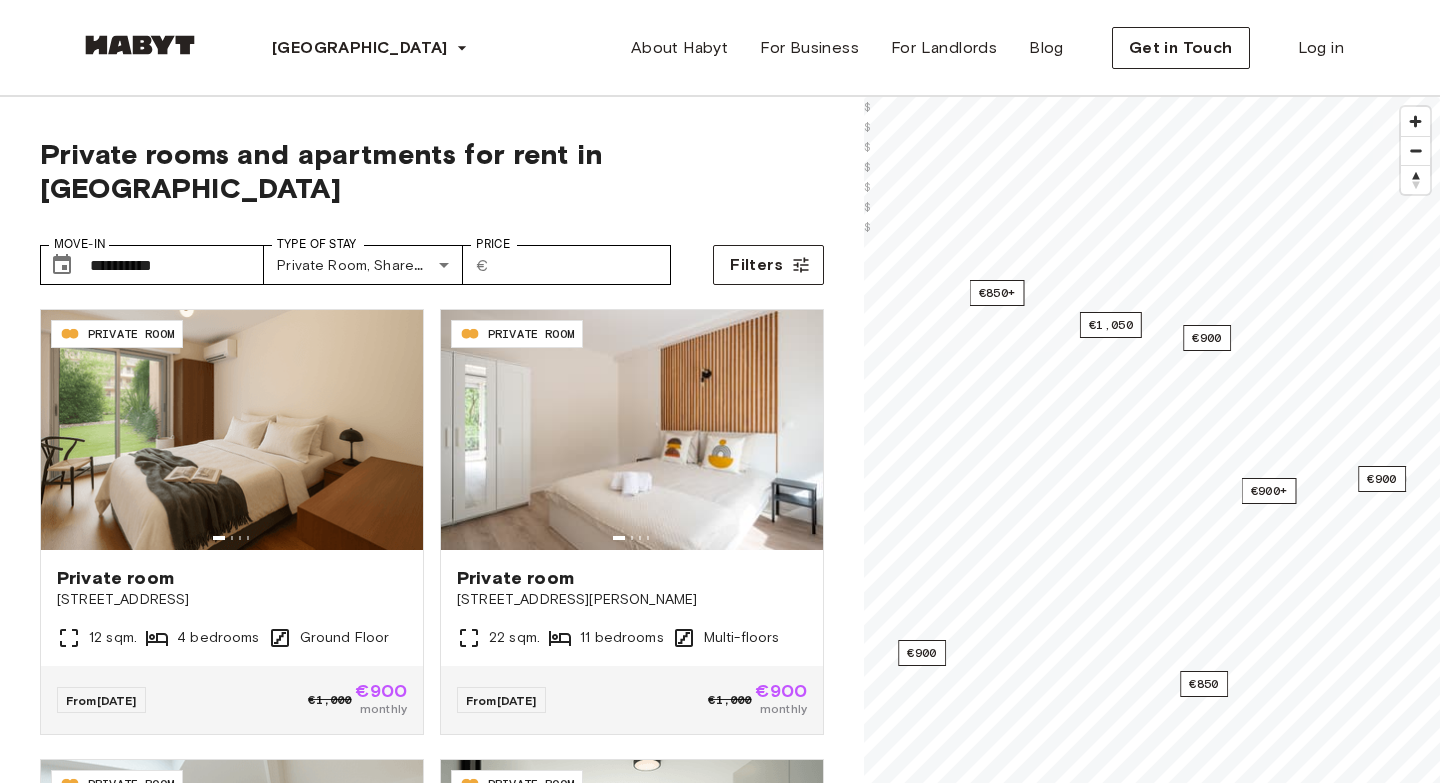 scroll, scrollTop: 0, scrollLeft: 0, axis: both 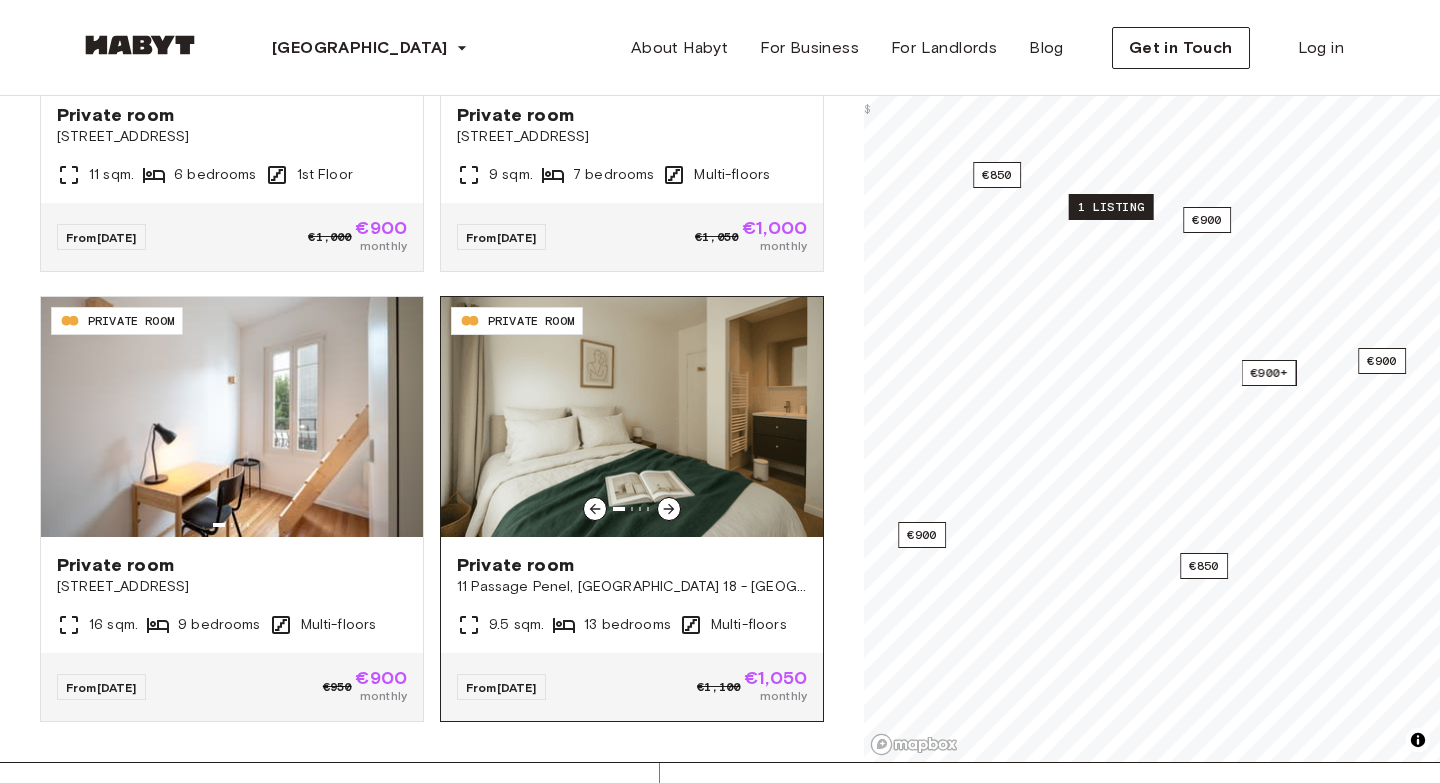click 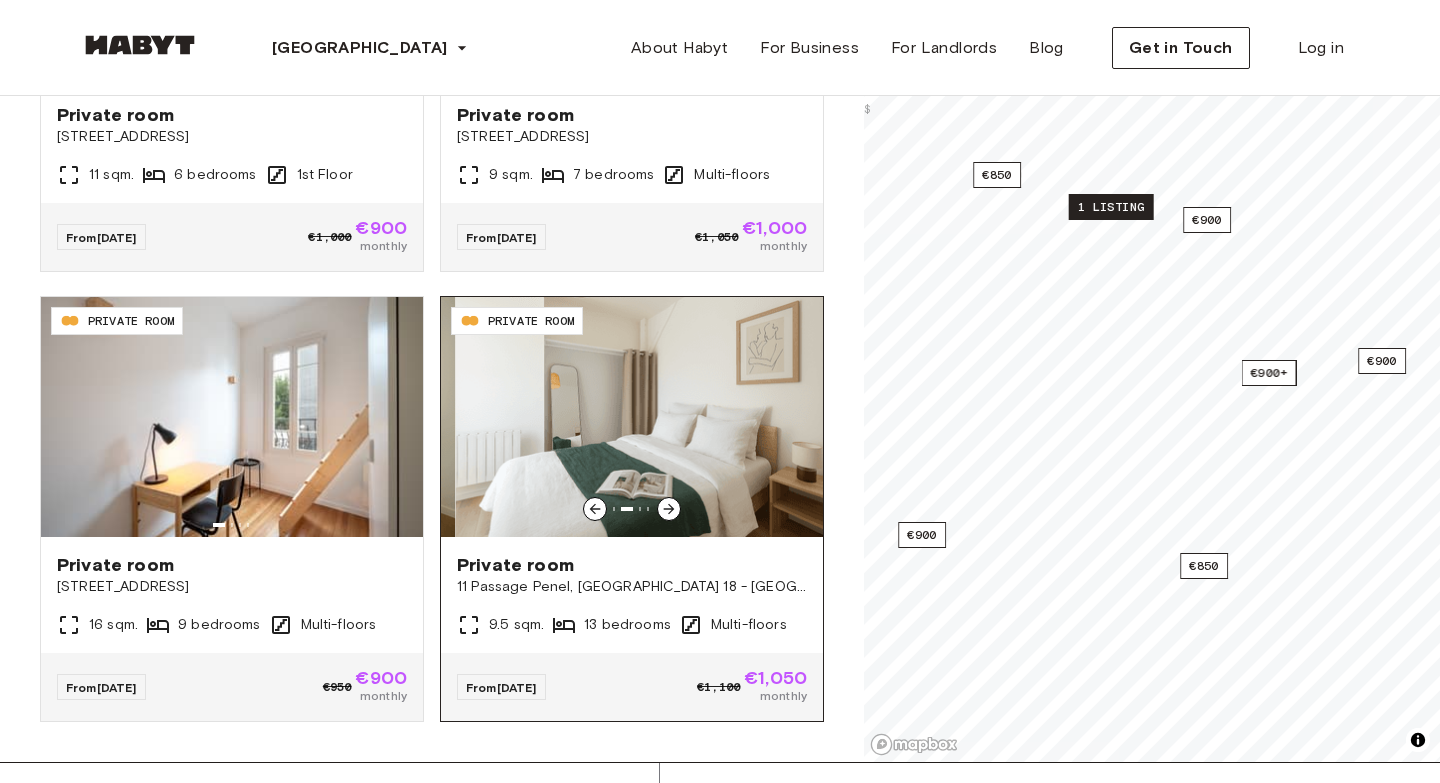 click 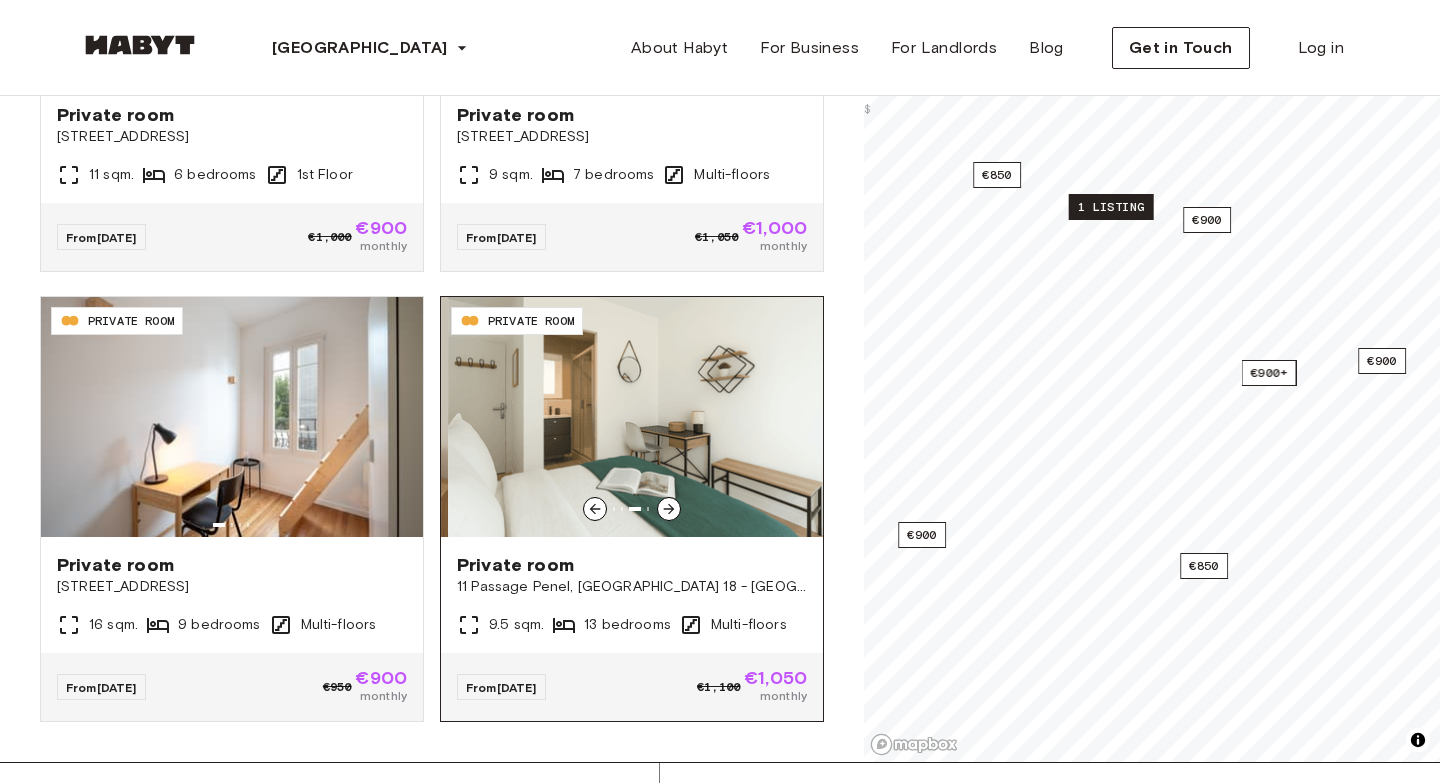 click 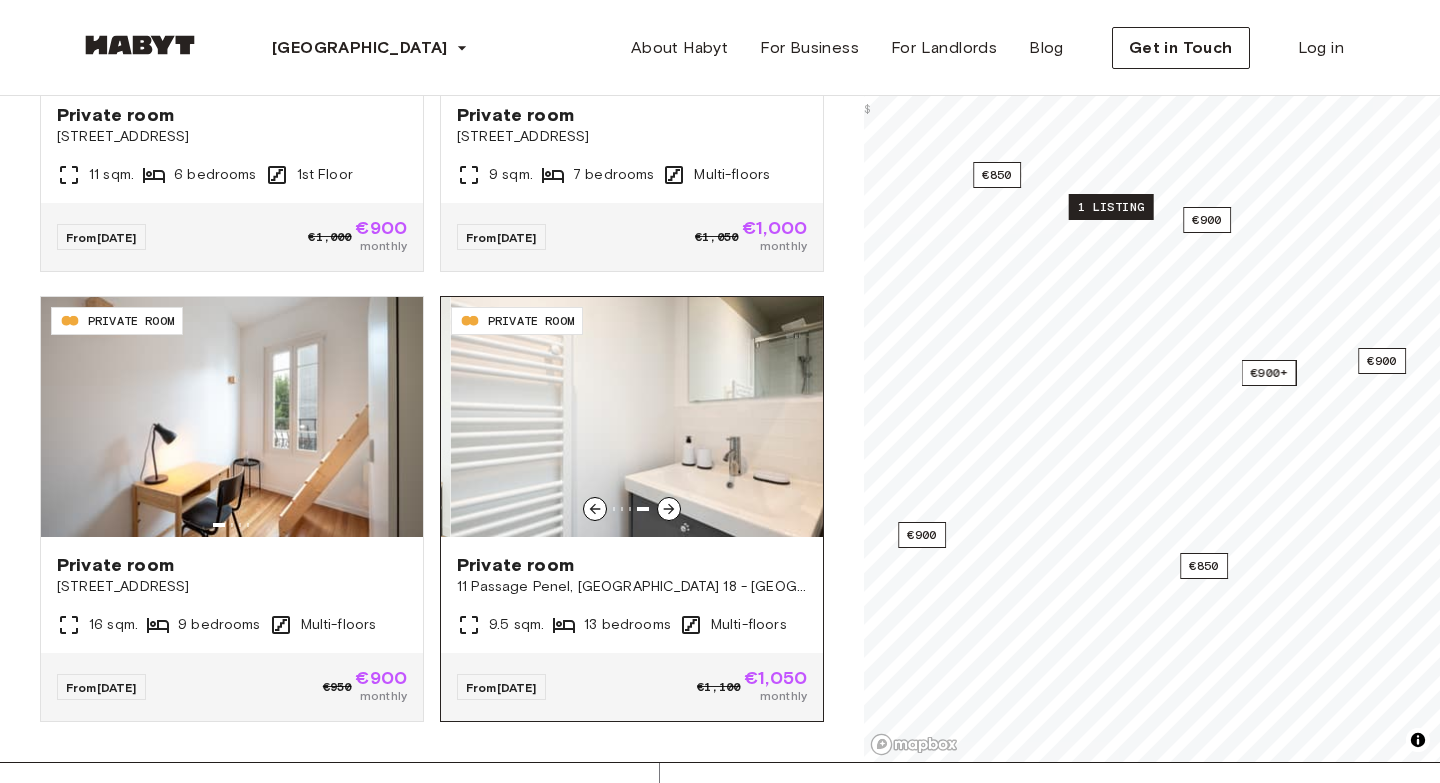 click 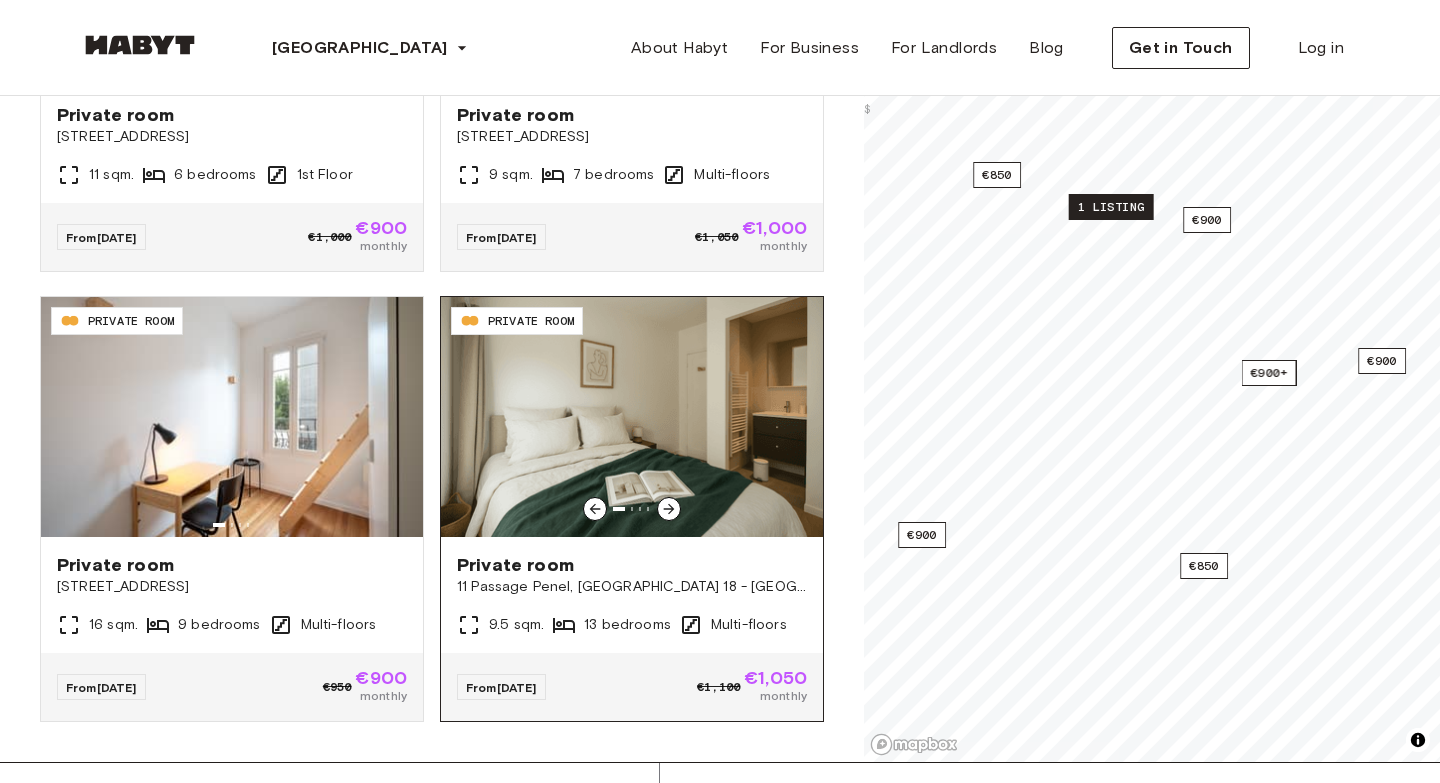 click at bounding box center [632, 417] 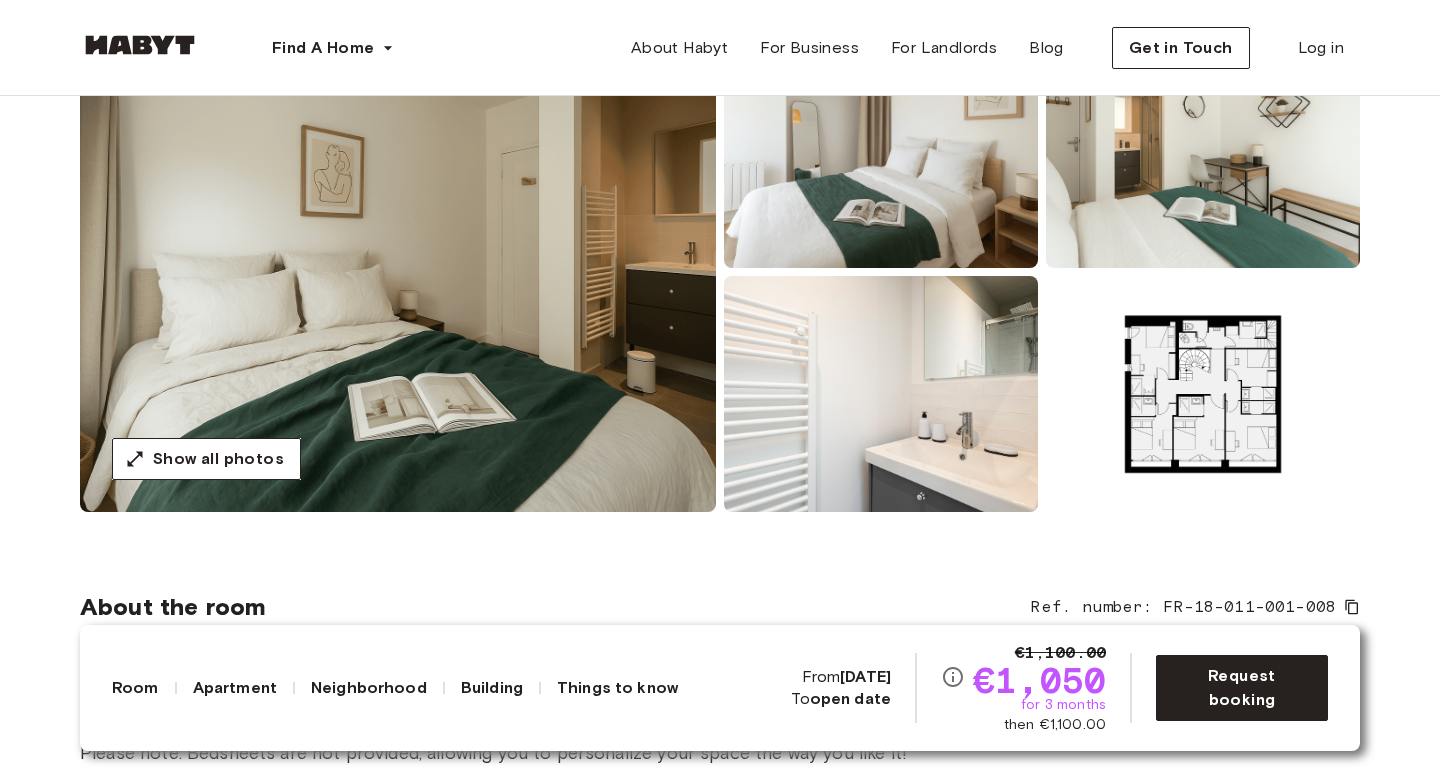 scroll, scrollTop: 238, scrollLeft: 0, axis: vertical 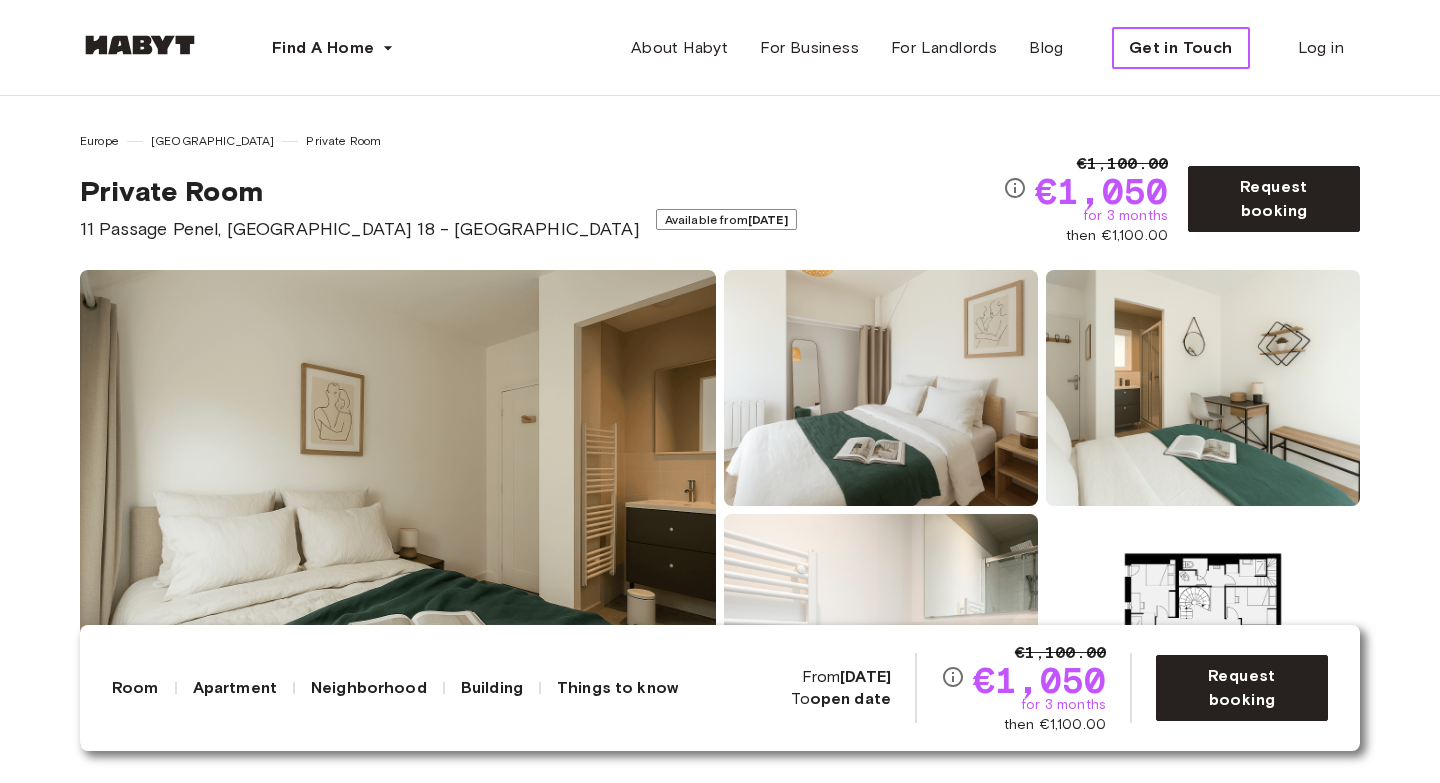 click on "Get in Touch" at bounding box center [1181, 48] 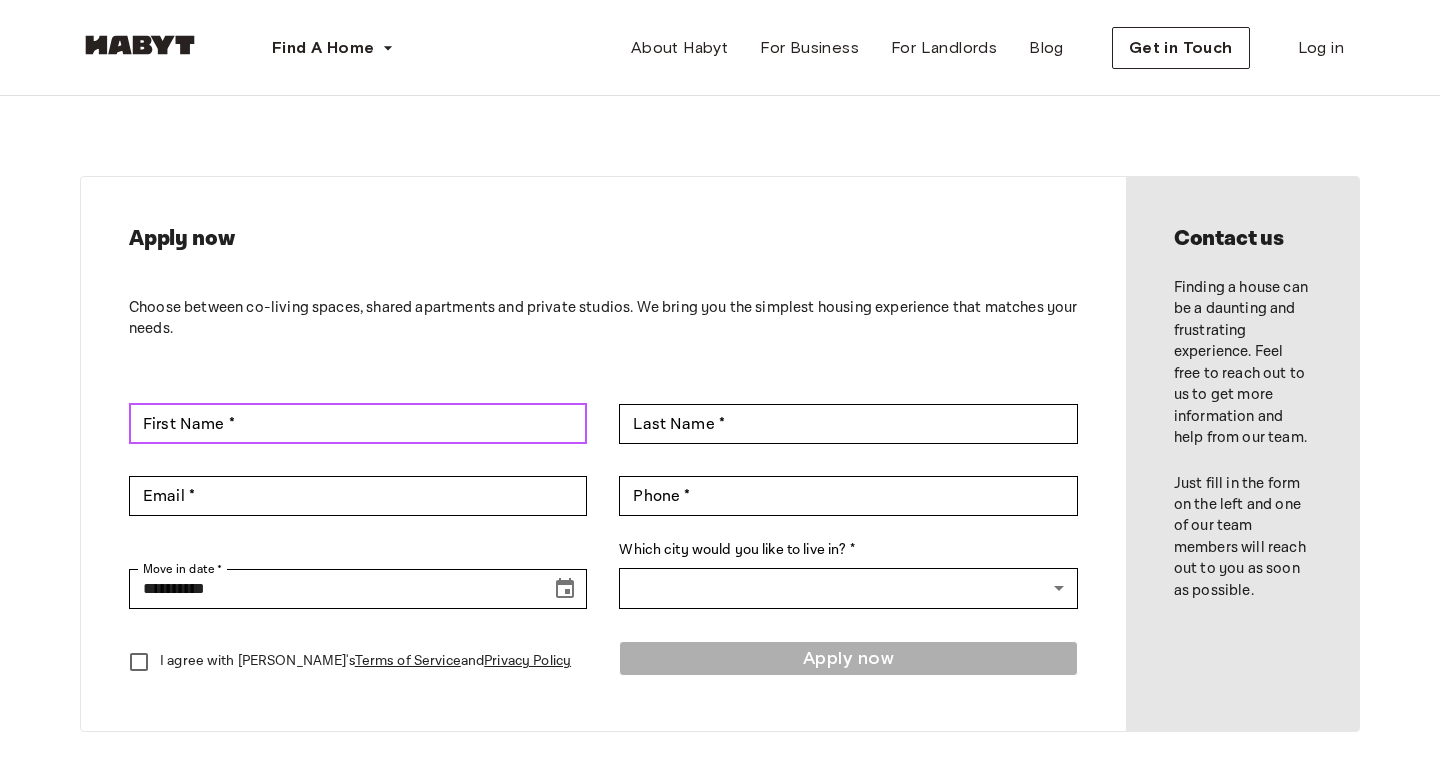 click on "First Name *" at bounding box center [358, 424] 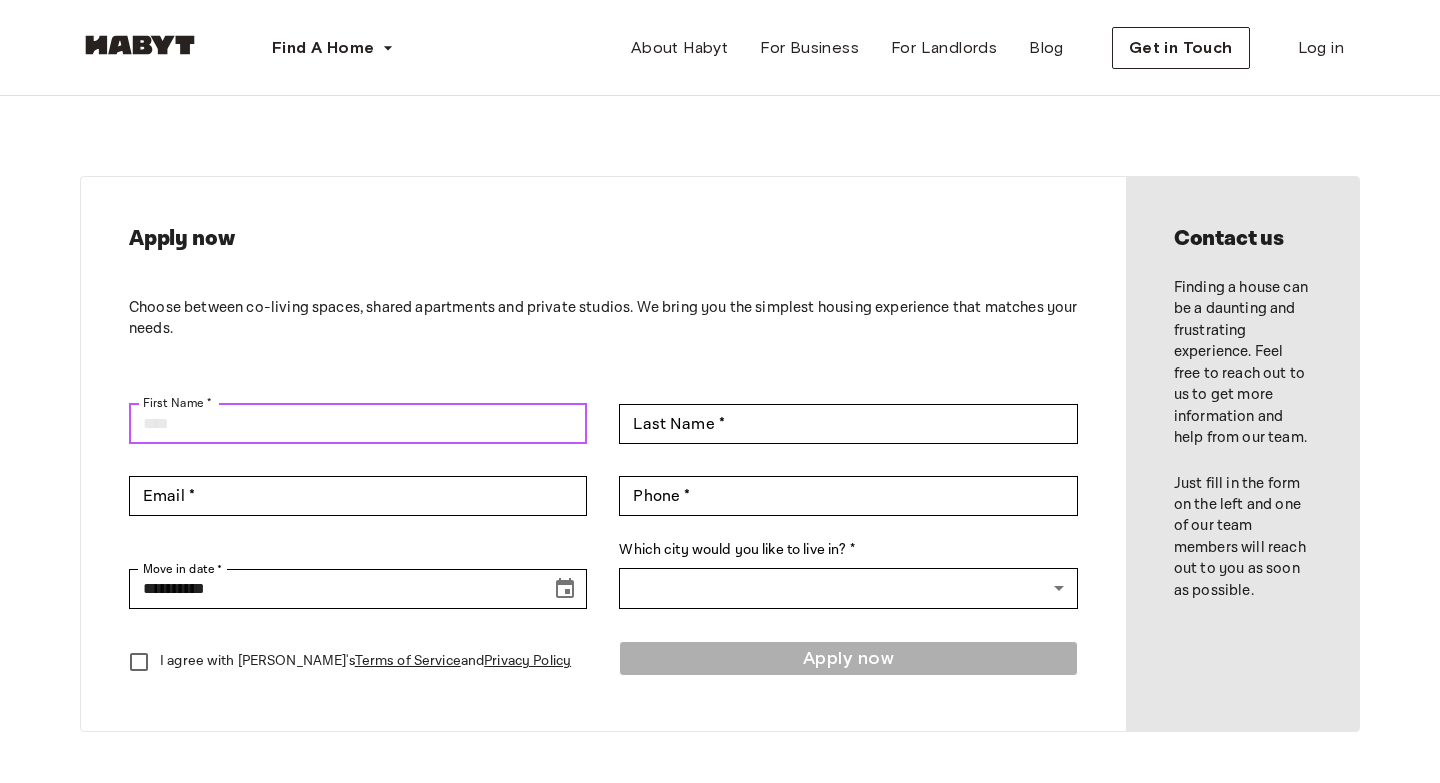 type on "**********" 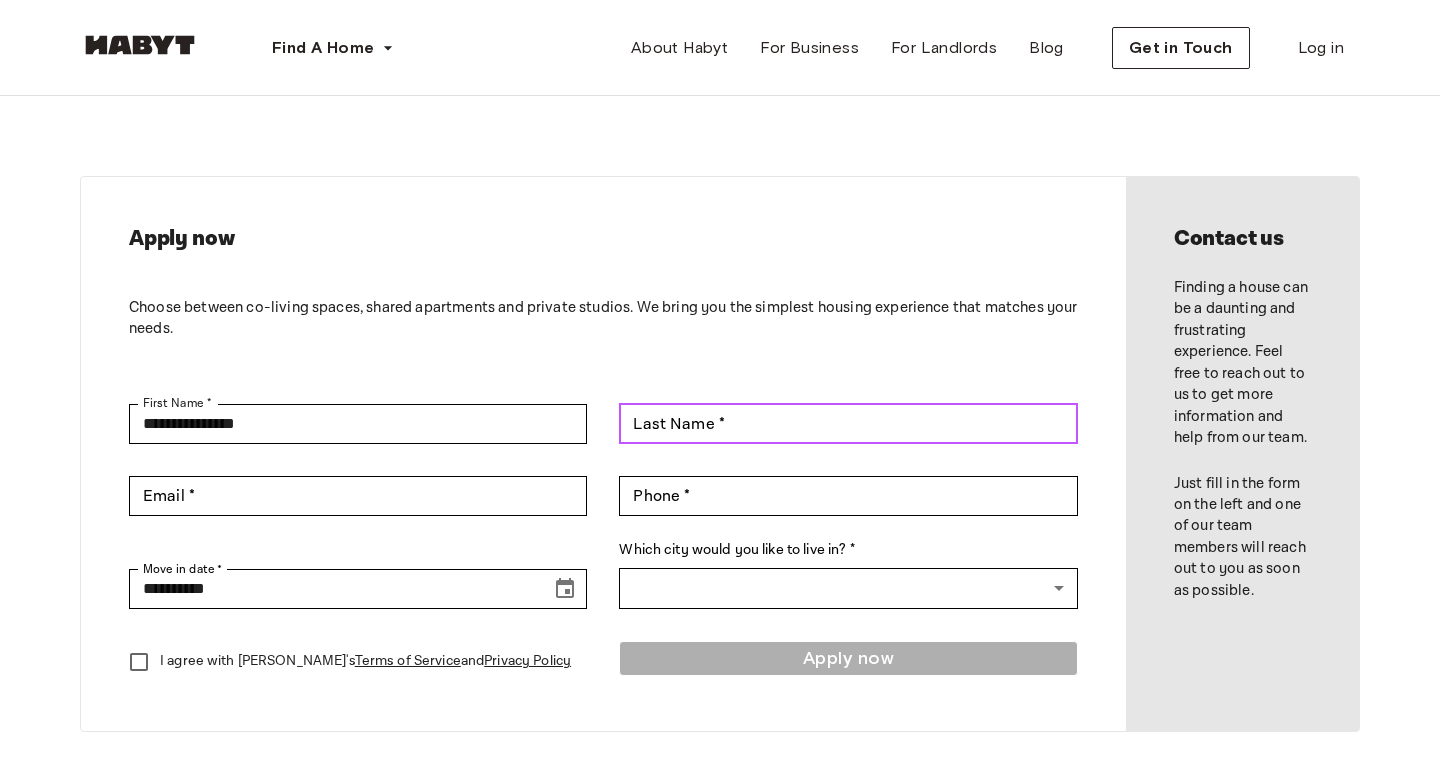 type on "******" 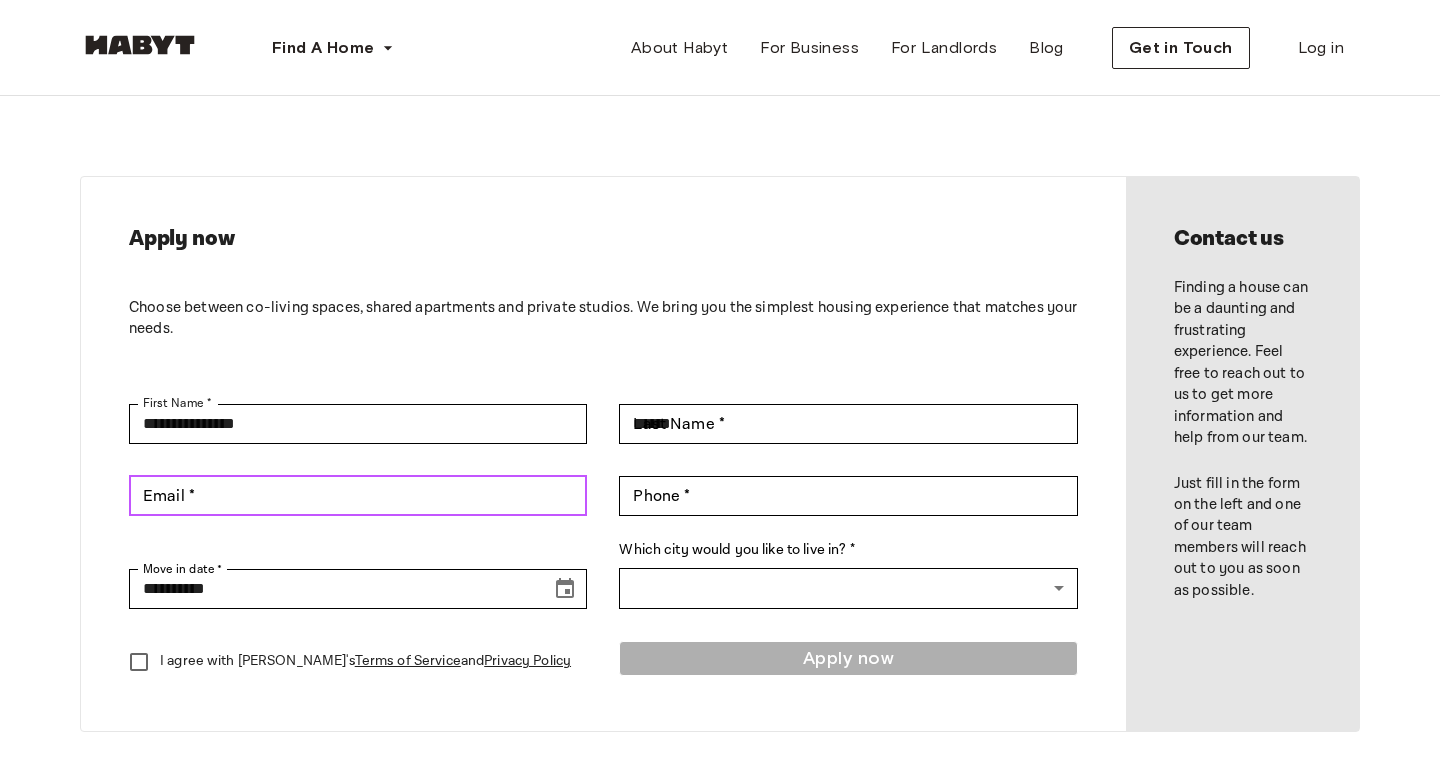 type on "**********" 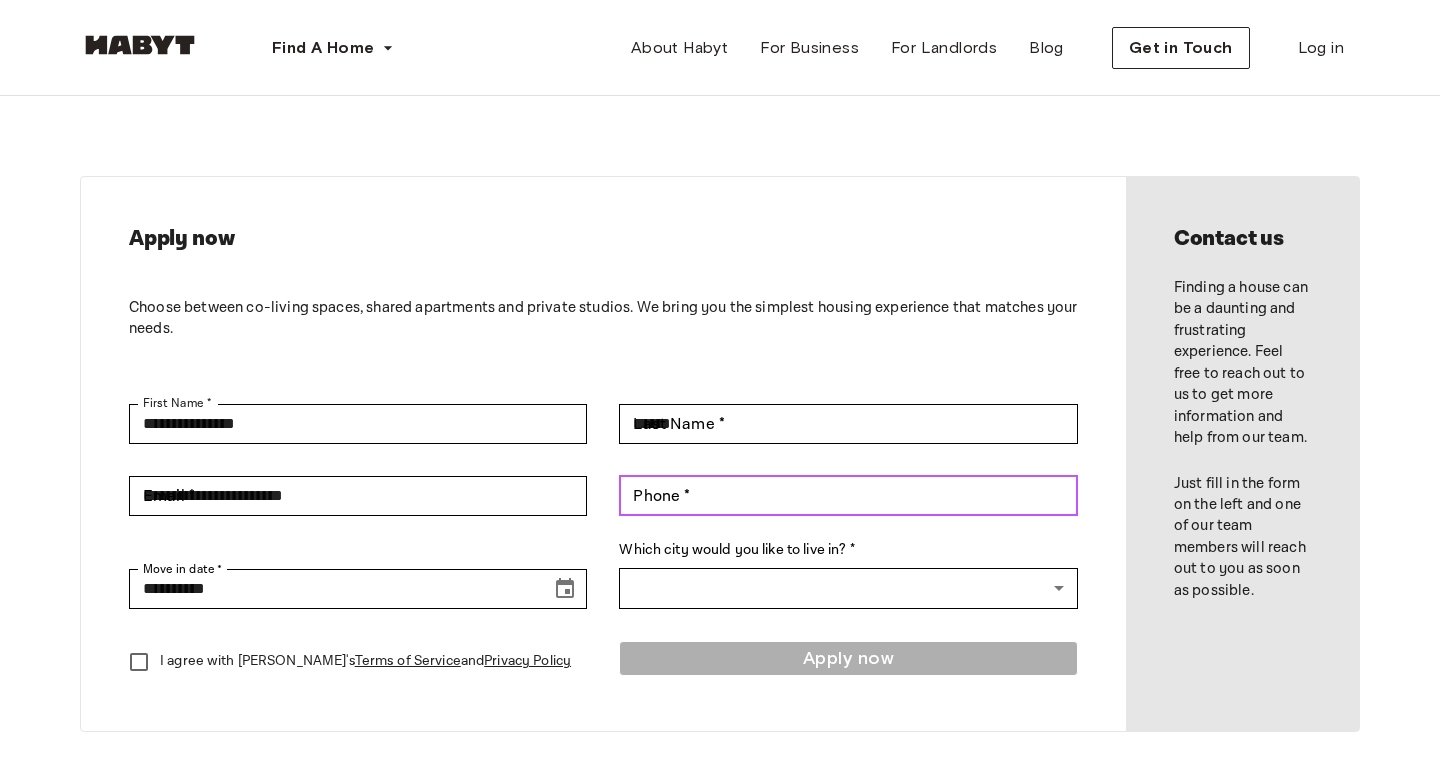 type on "**********" 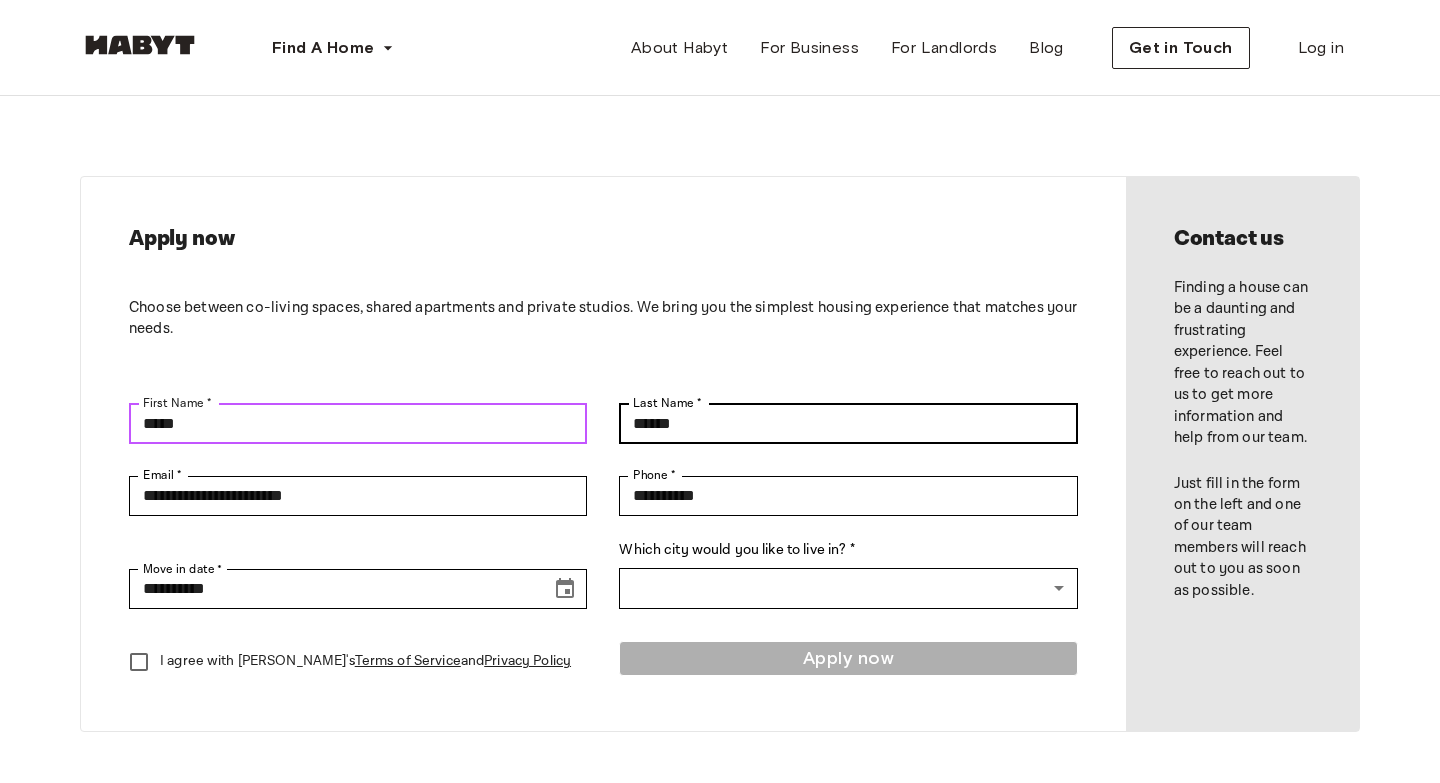type on "****" 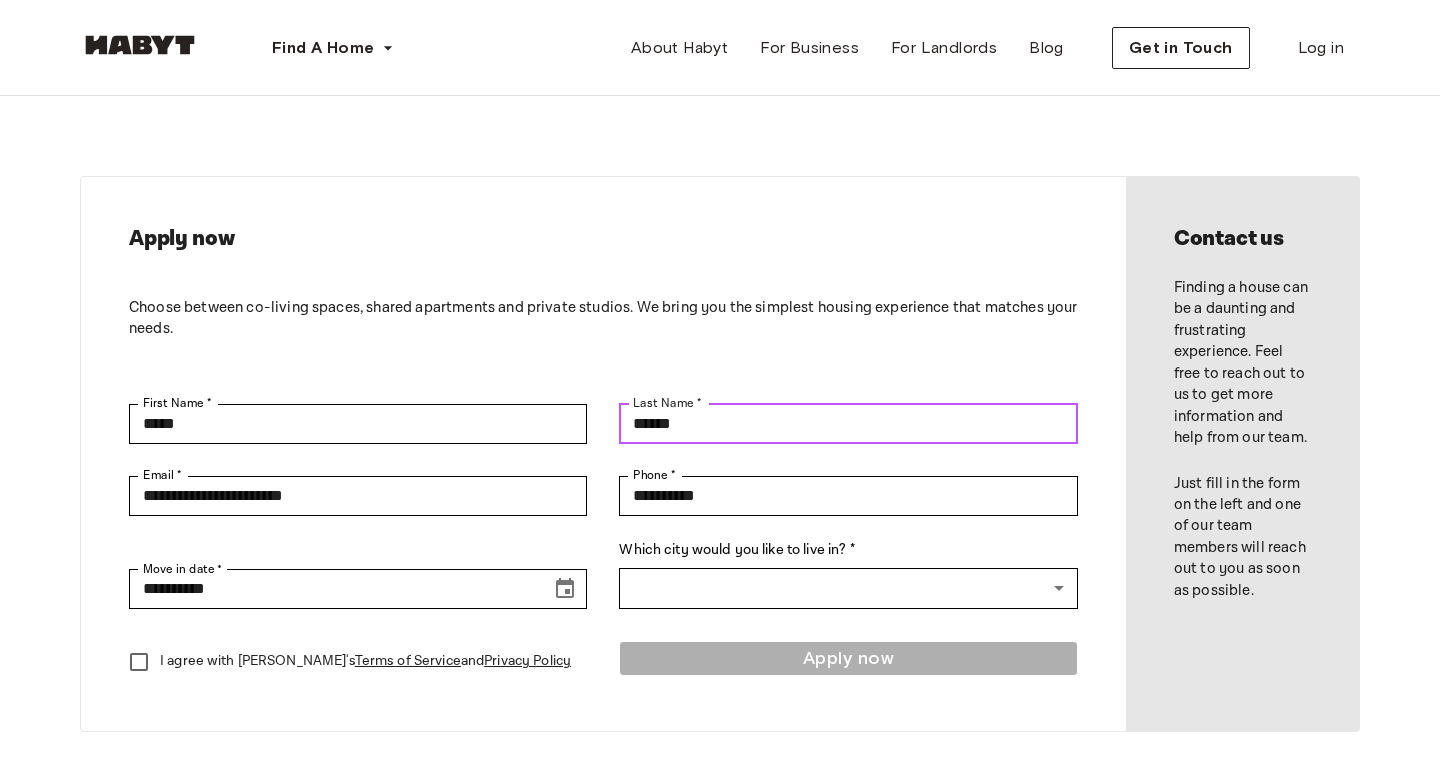 click on "******" at bounding box center [848, 424] 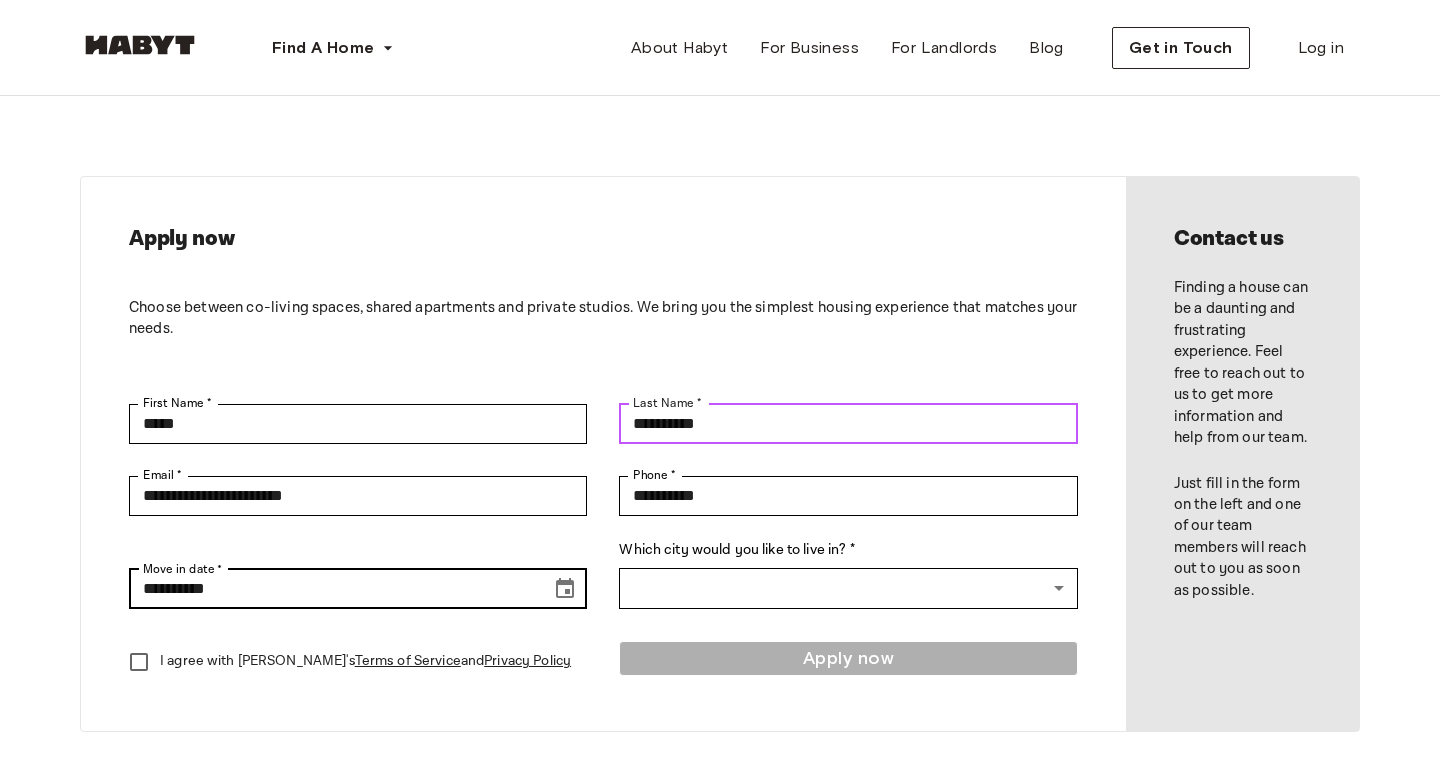 type on "**********" 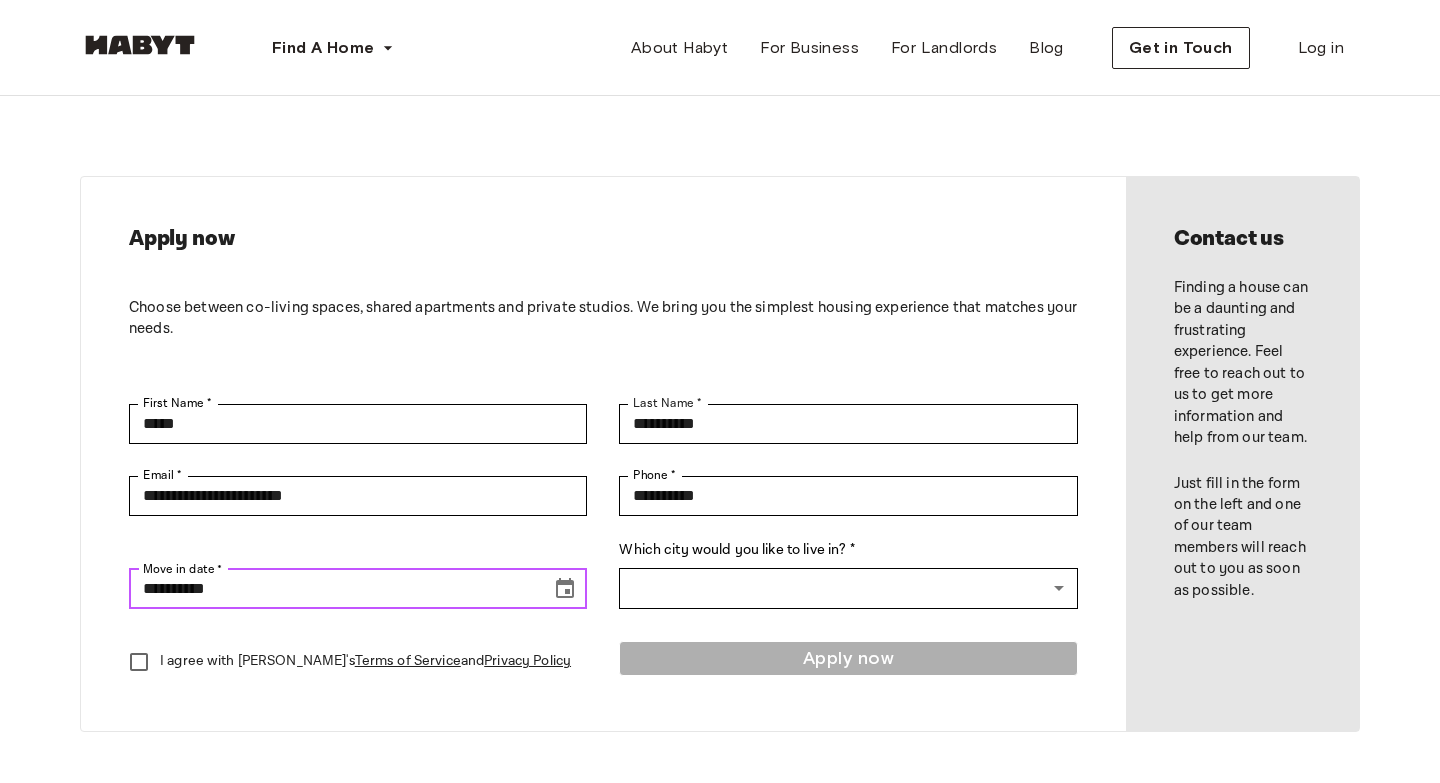 click on "**********" at bounding box center [333, 589] 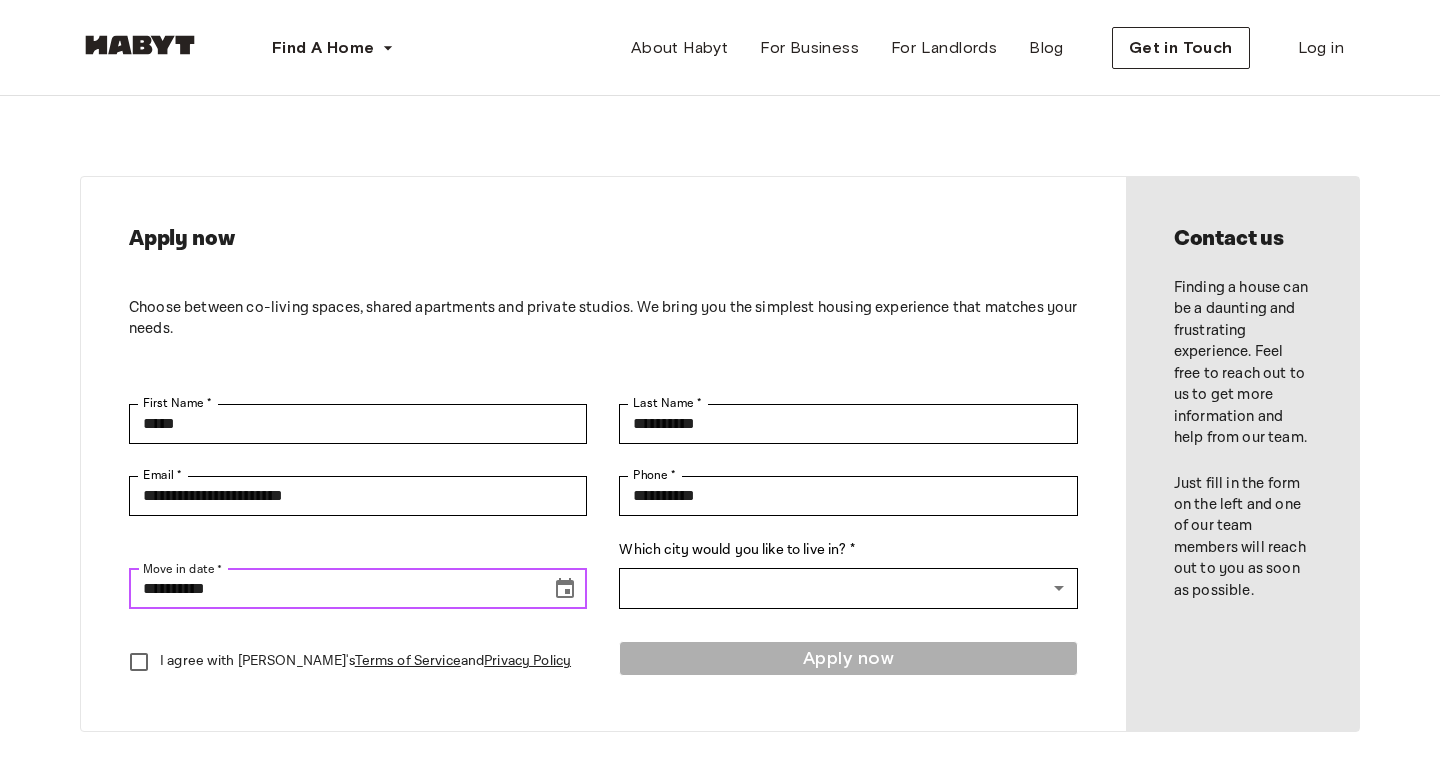 click 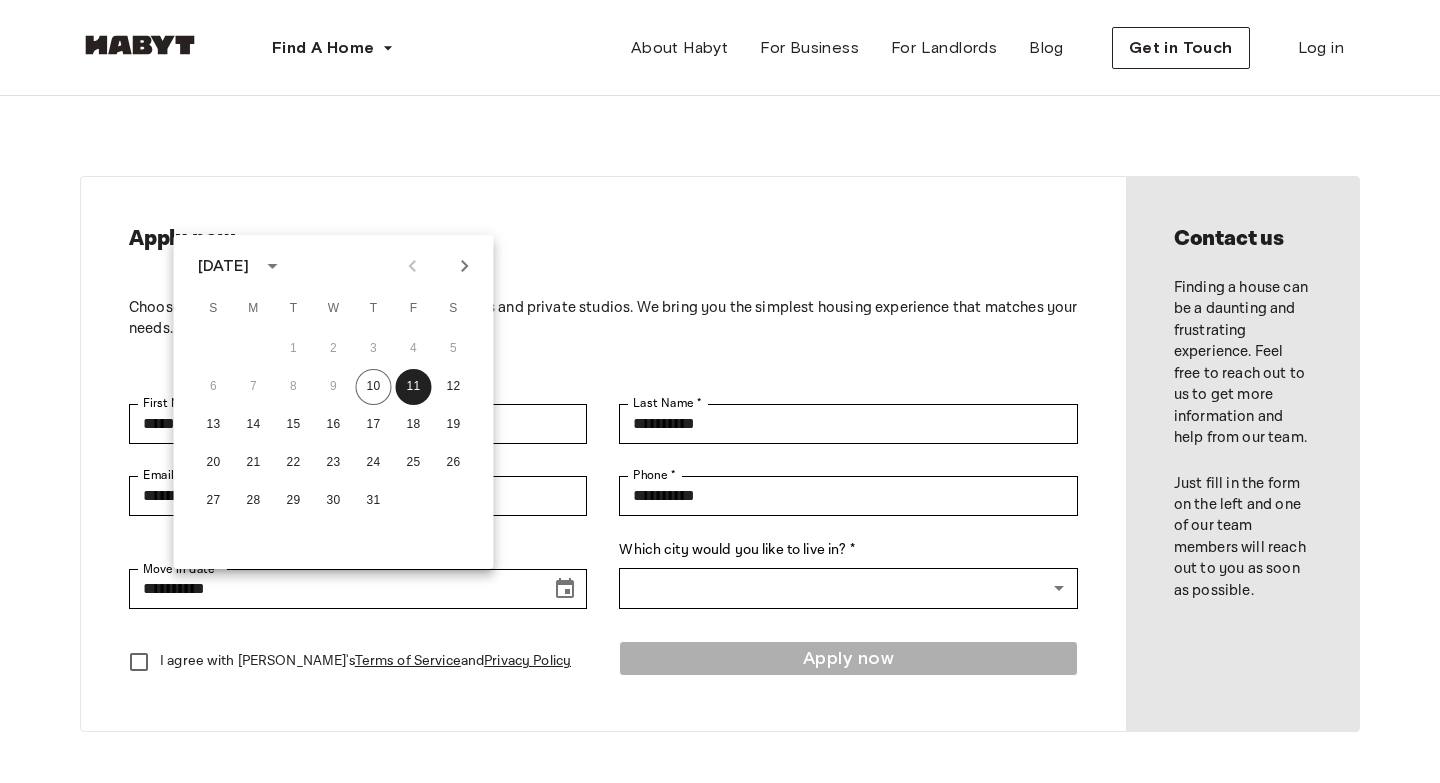 click 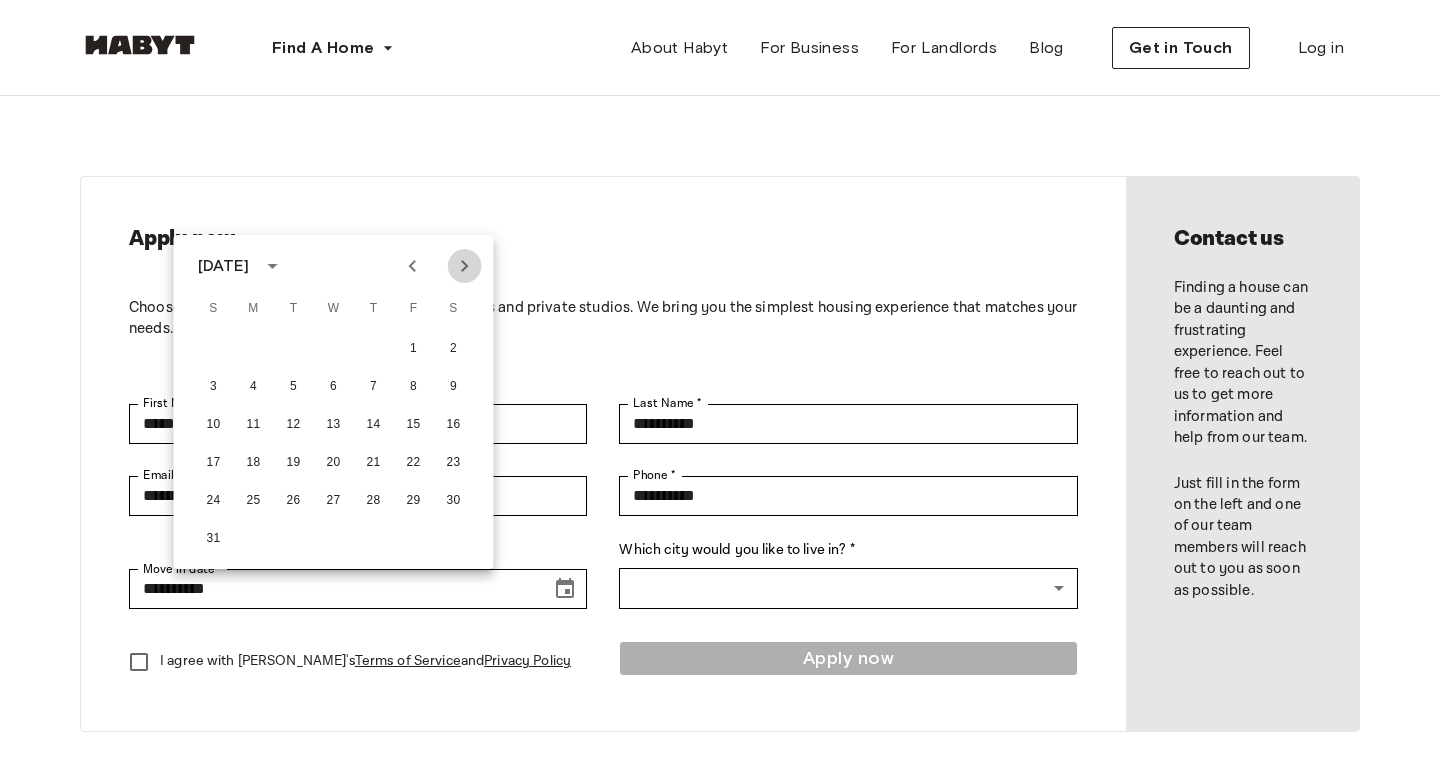 click 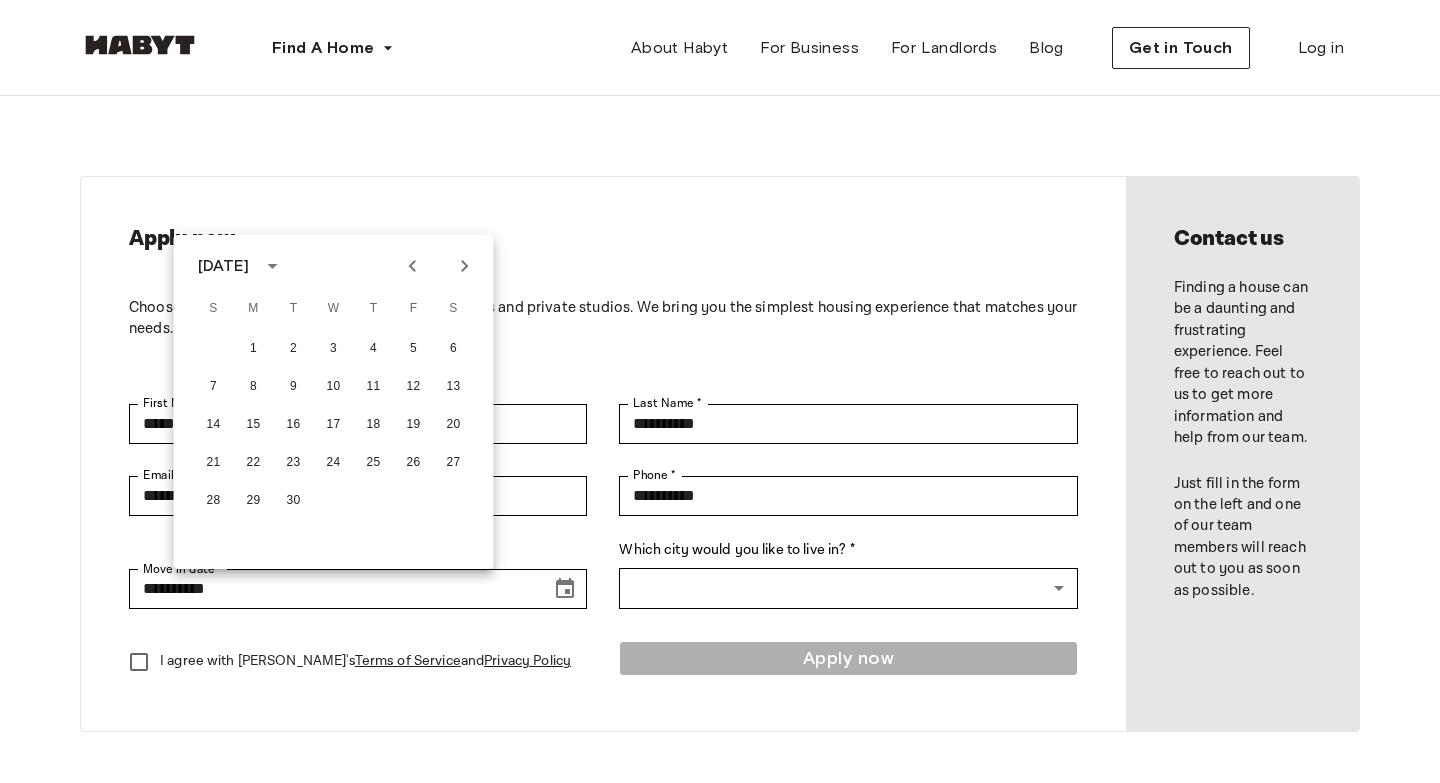 click 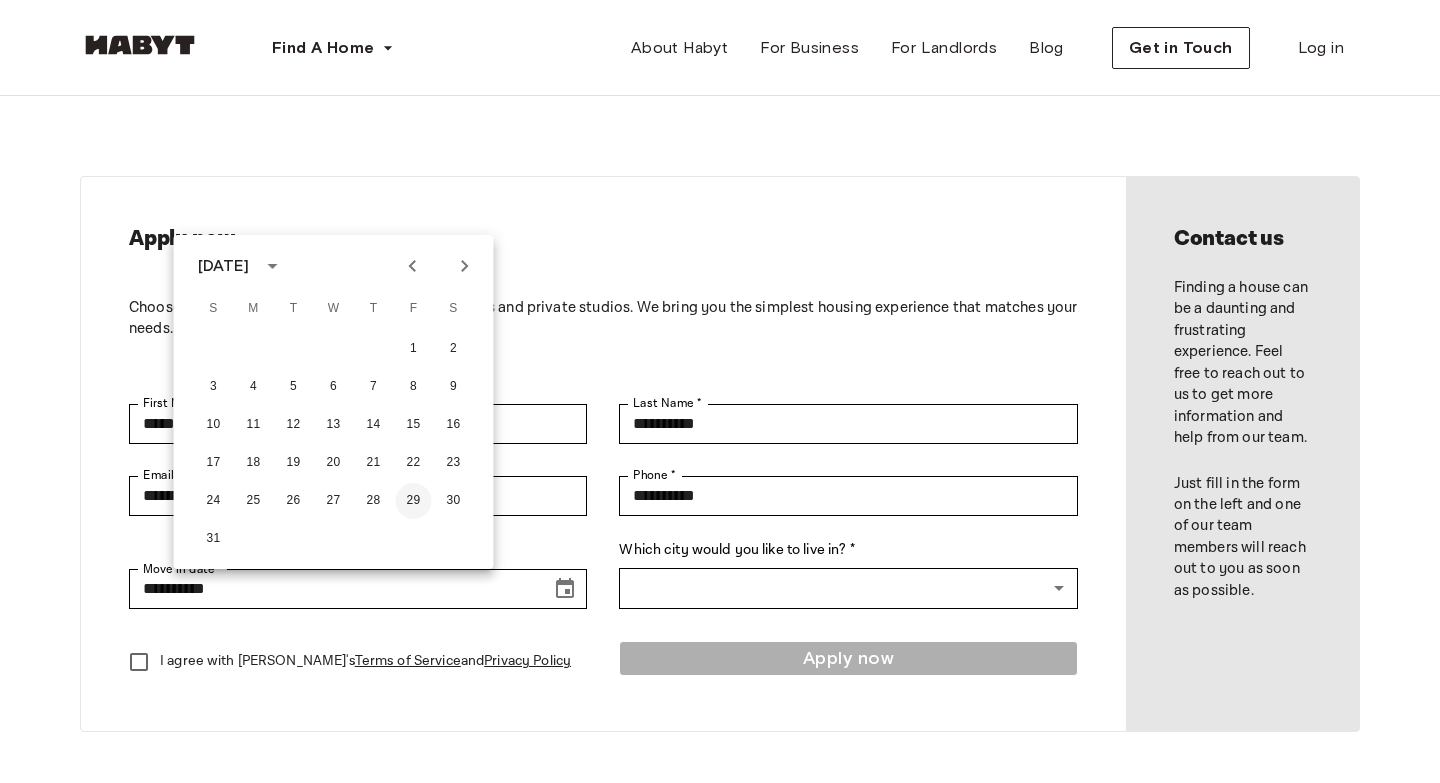 click on "29" at bounding box center [414, 501] 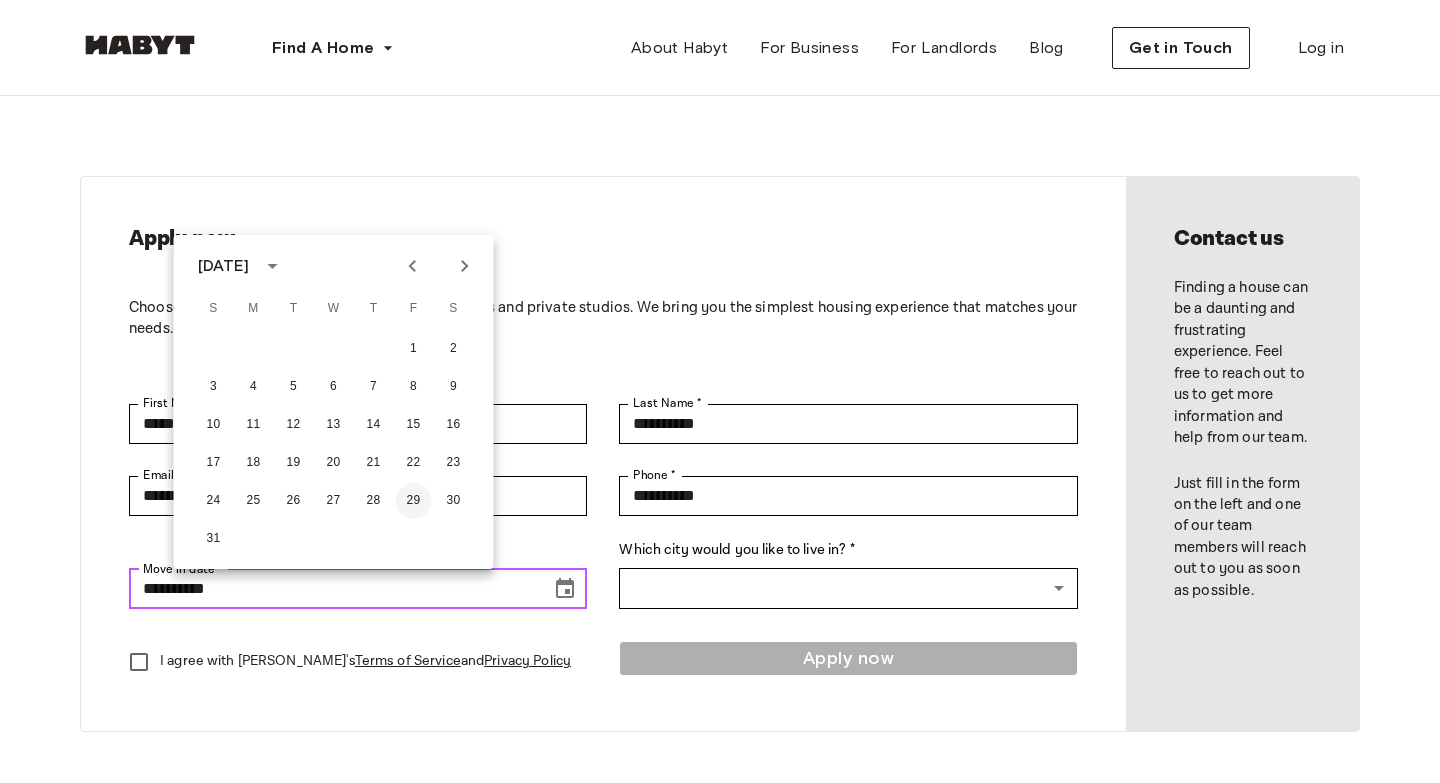 type on "**********" 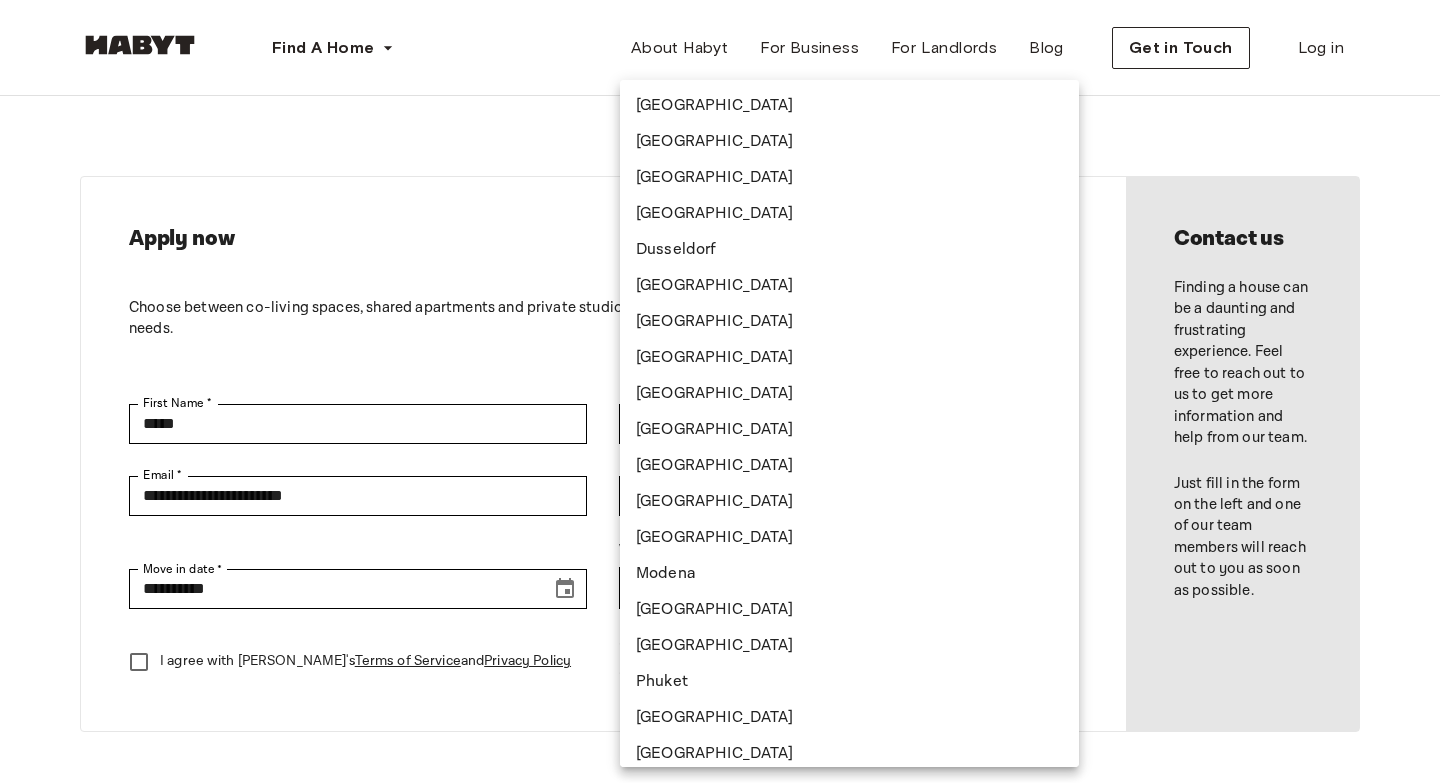 click on "**********" at bounding box center [720, 873] 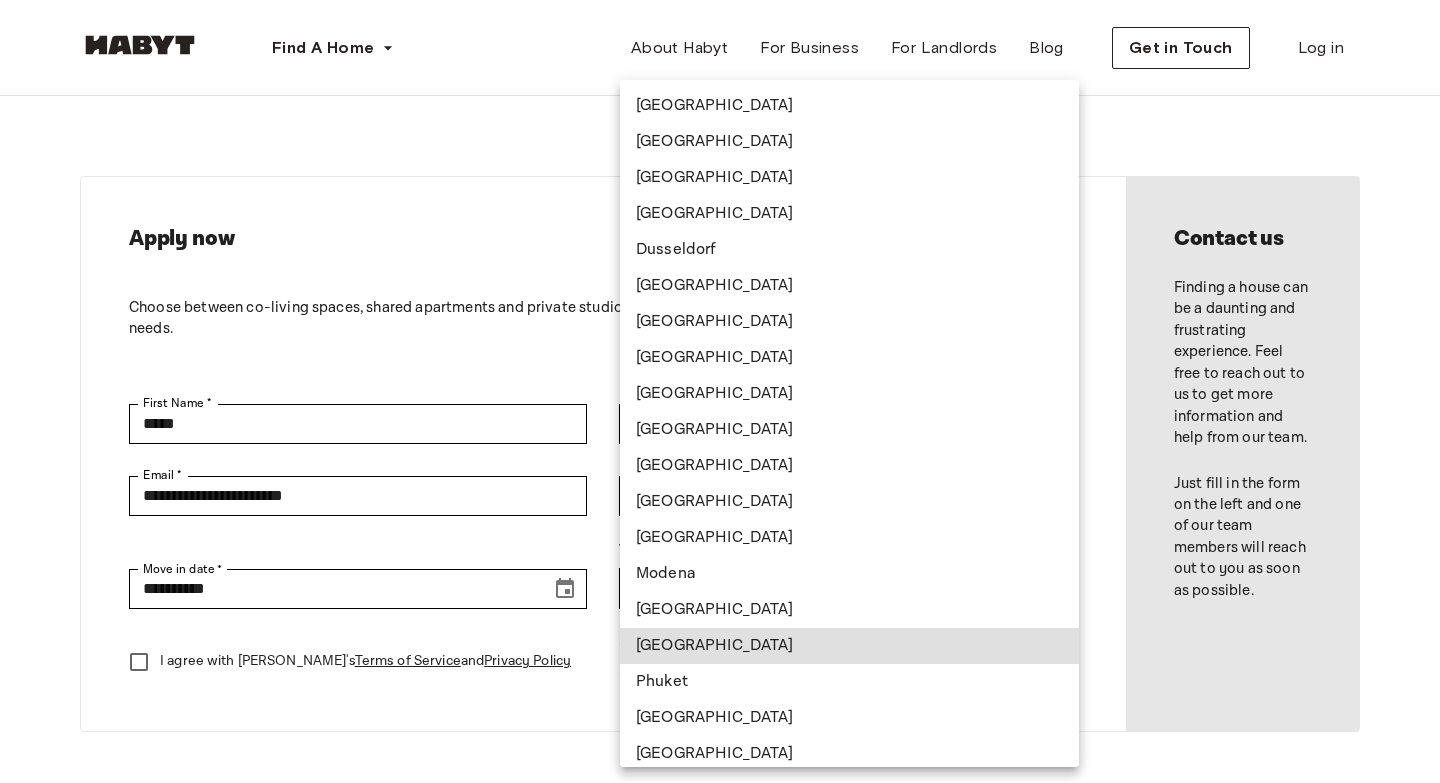 click on "[GEOGRAPHIC_DATA]" at bounding box center (849, 646) 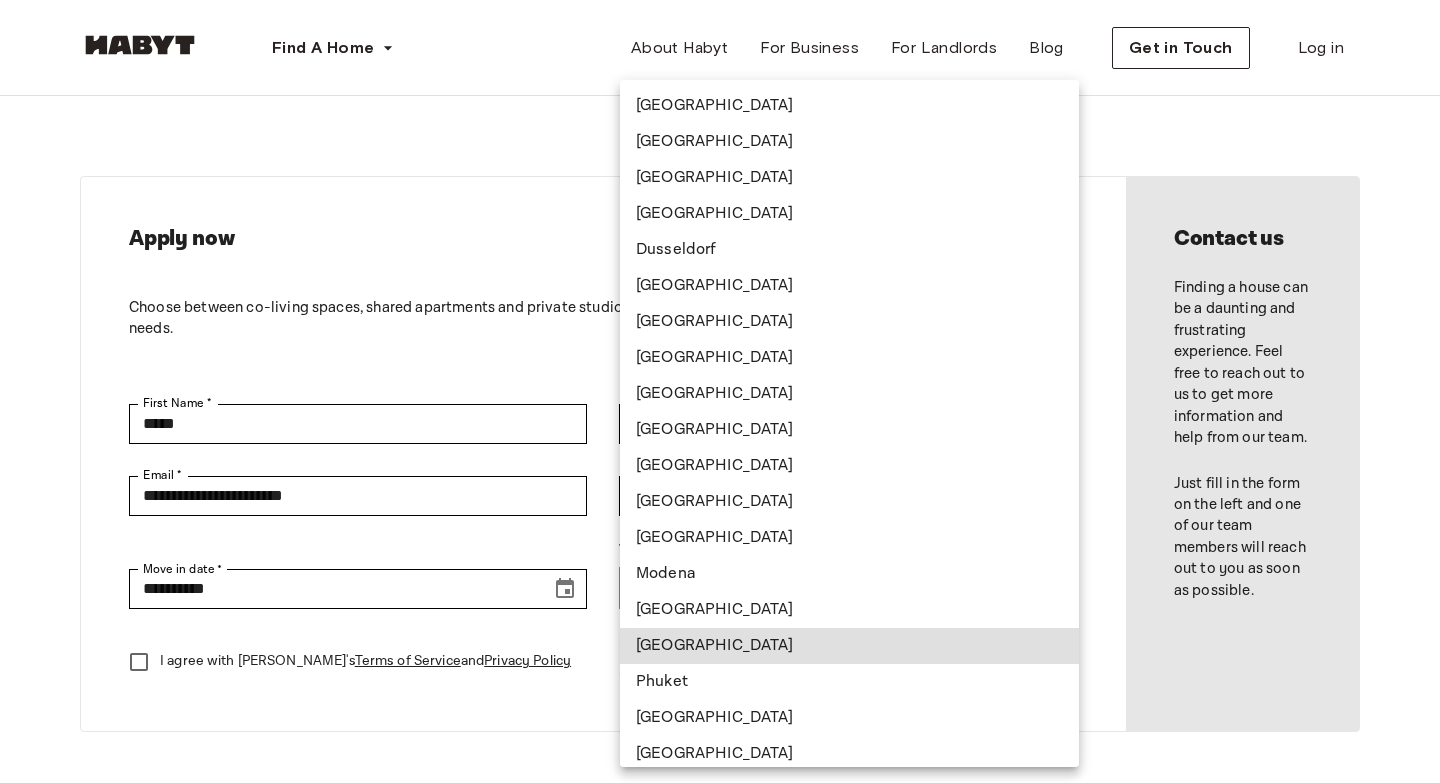 type on "*****" 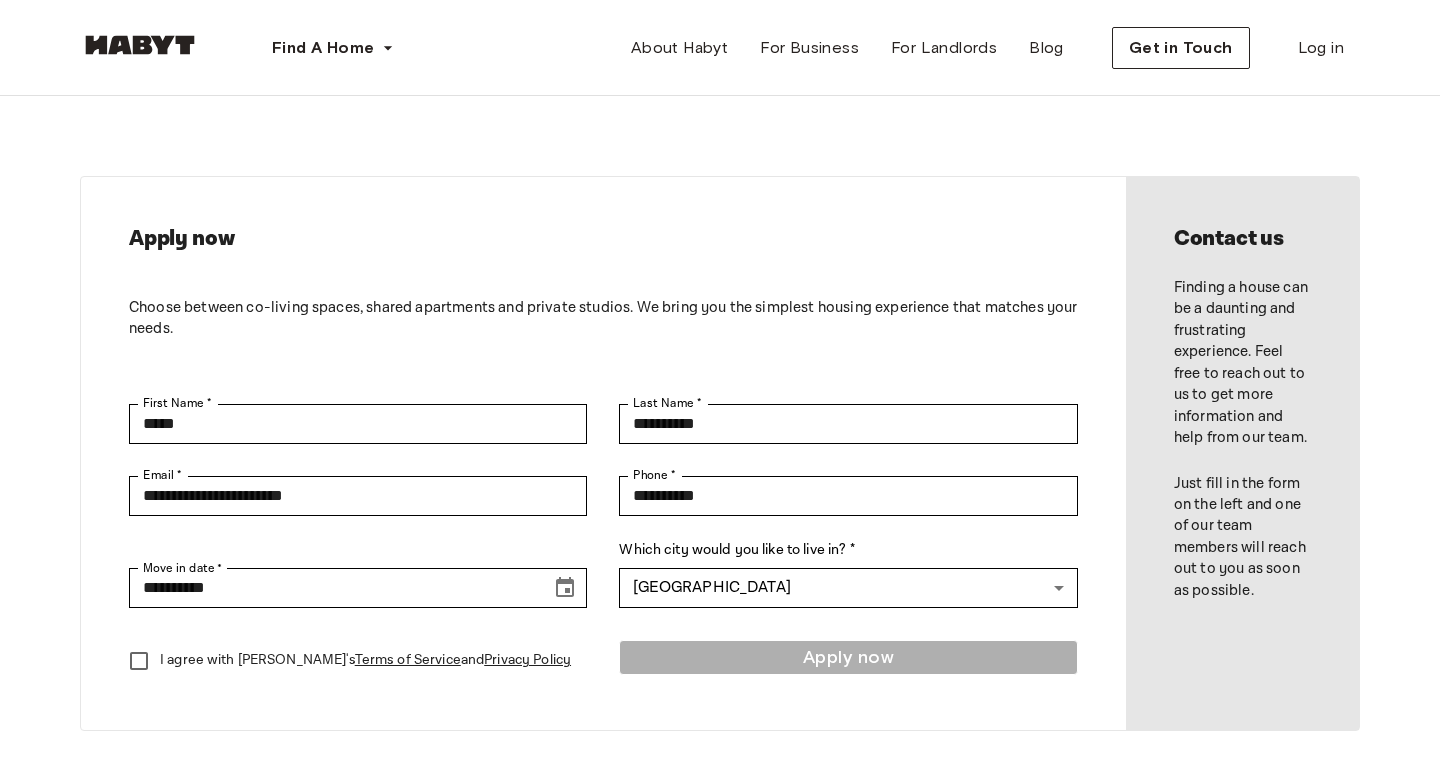 click on "I agree with [PERSON_NAME]'s  Terms of Service  and  Privacy Policy" at bounding box center [344, 661] 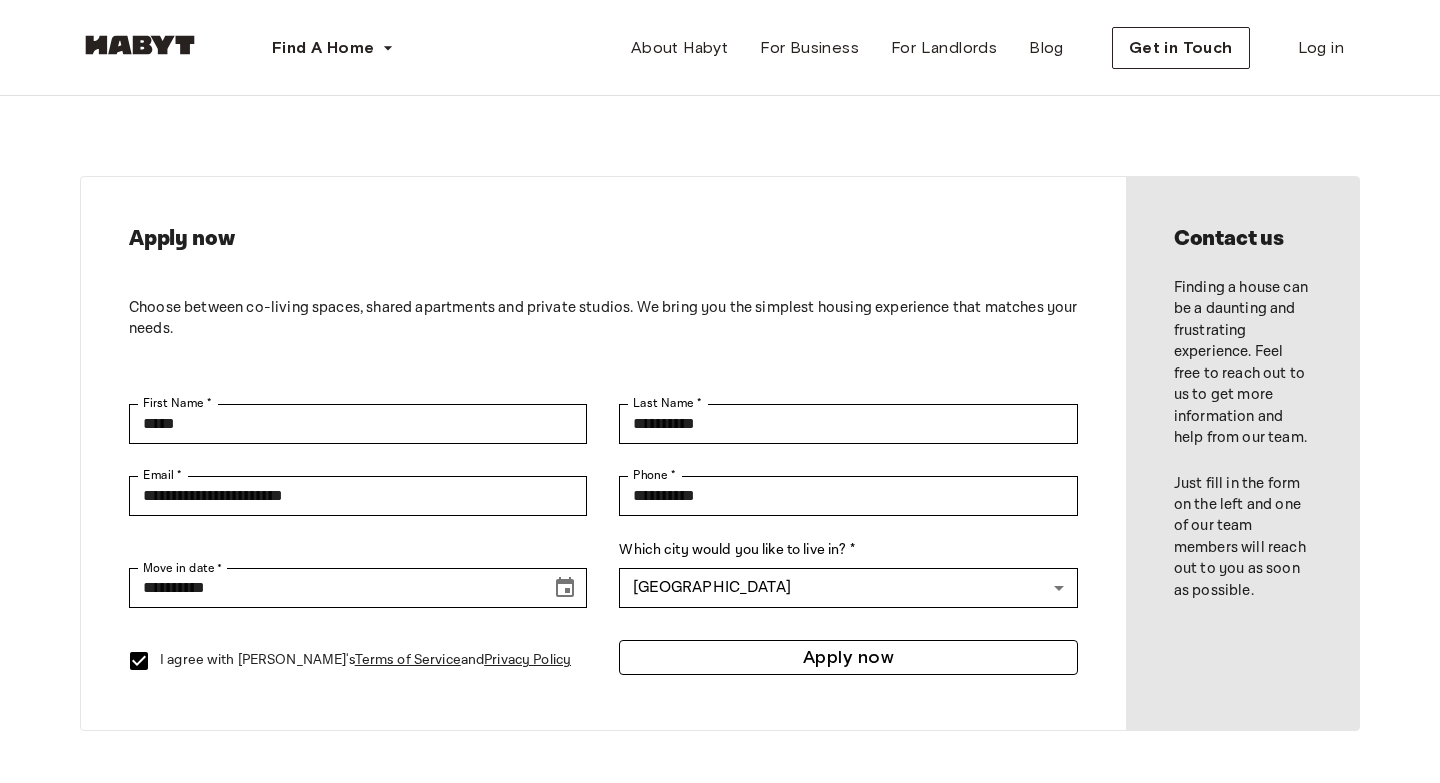 click on "Apply now" at bounding box center (848, 657) 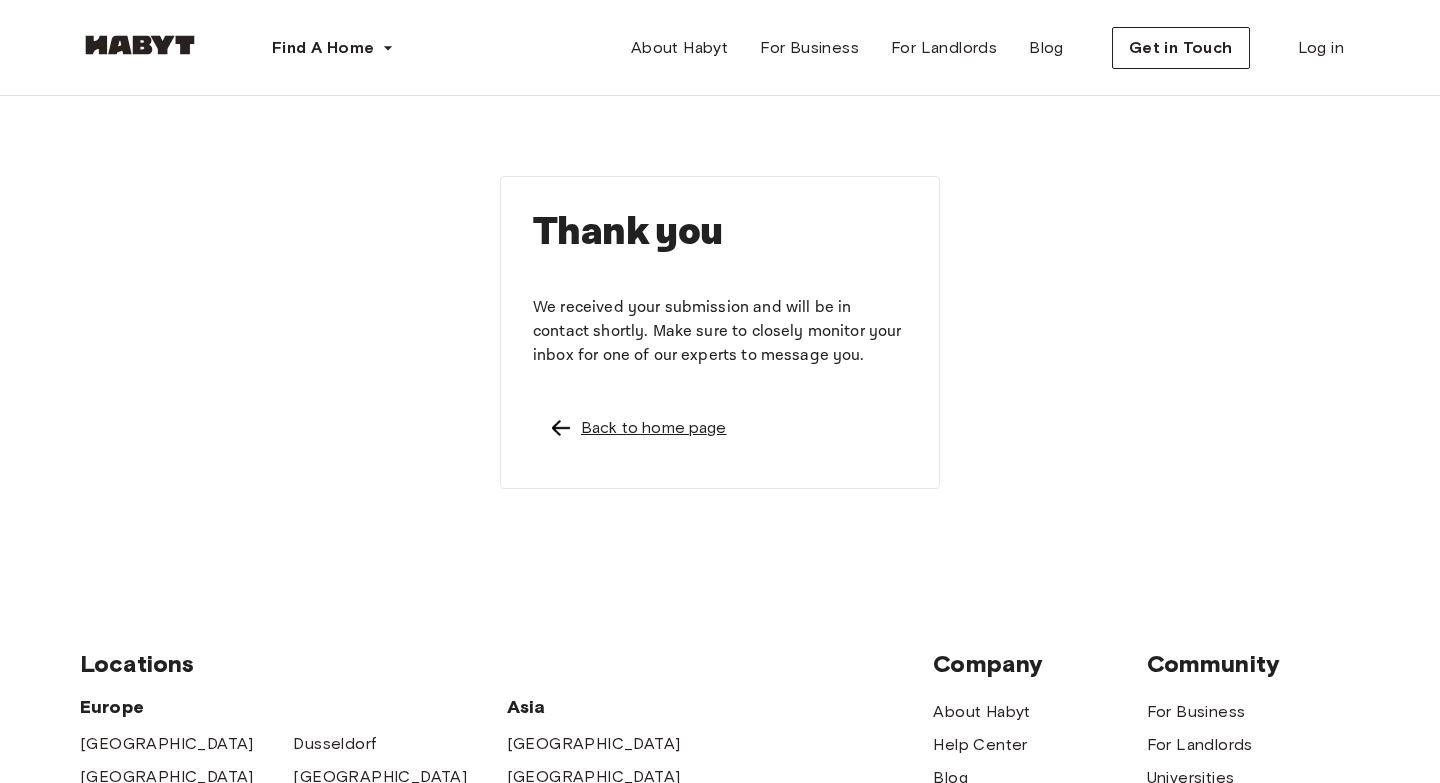 click on "Back to home page" at bounding box center (654, 428) 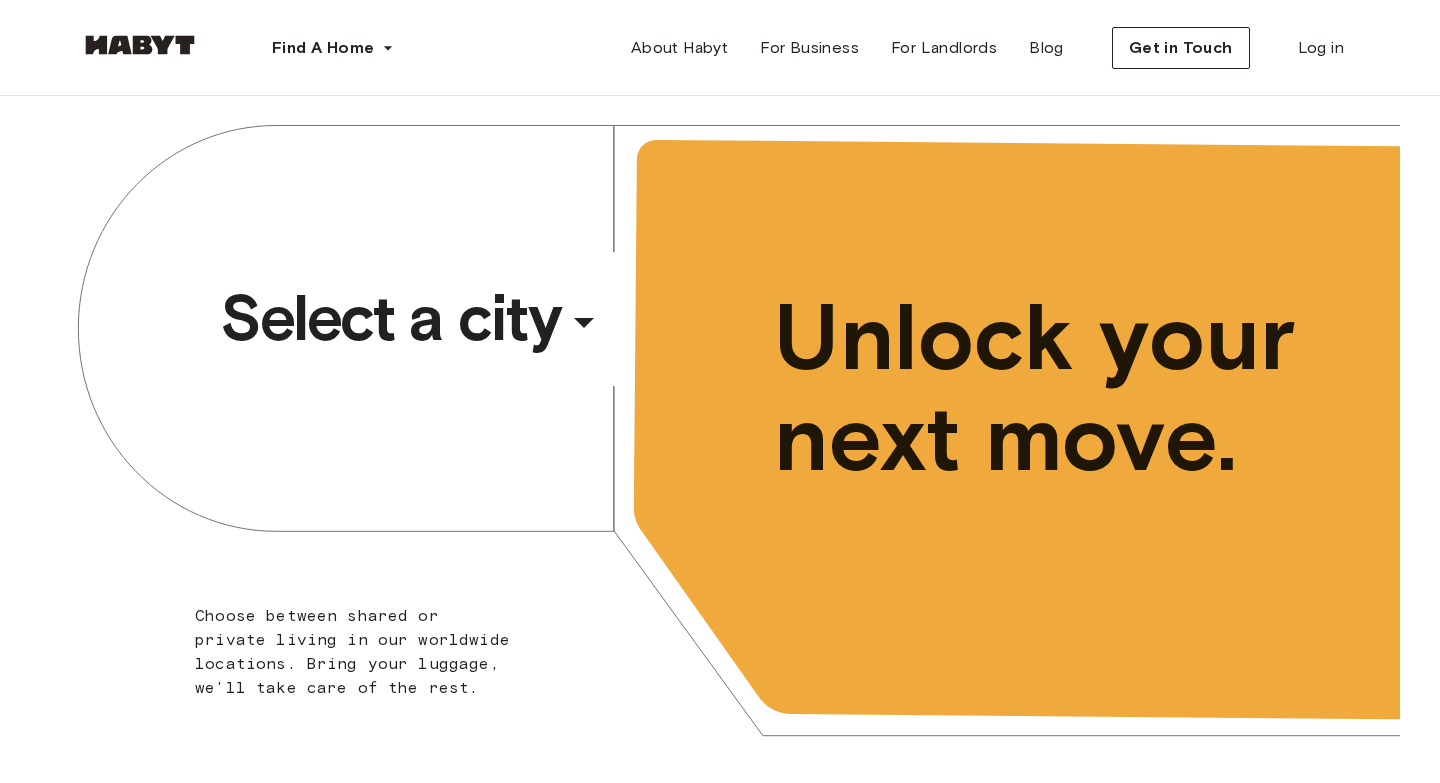 click on "Select a city" at bounding box center (390, 318) 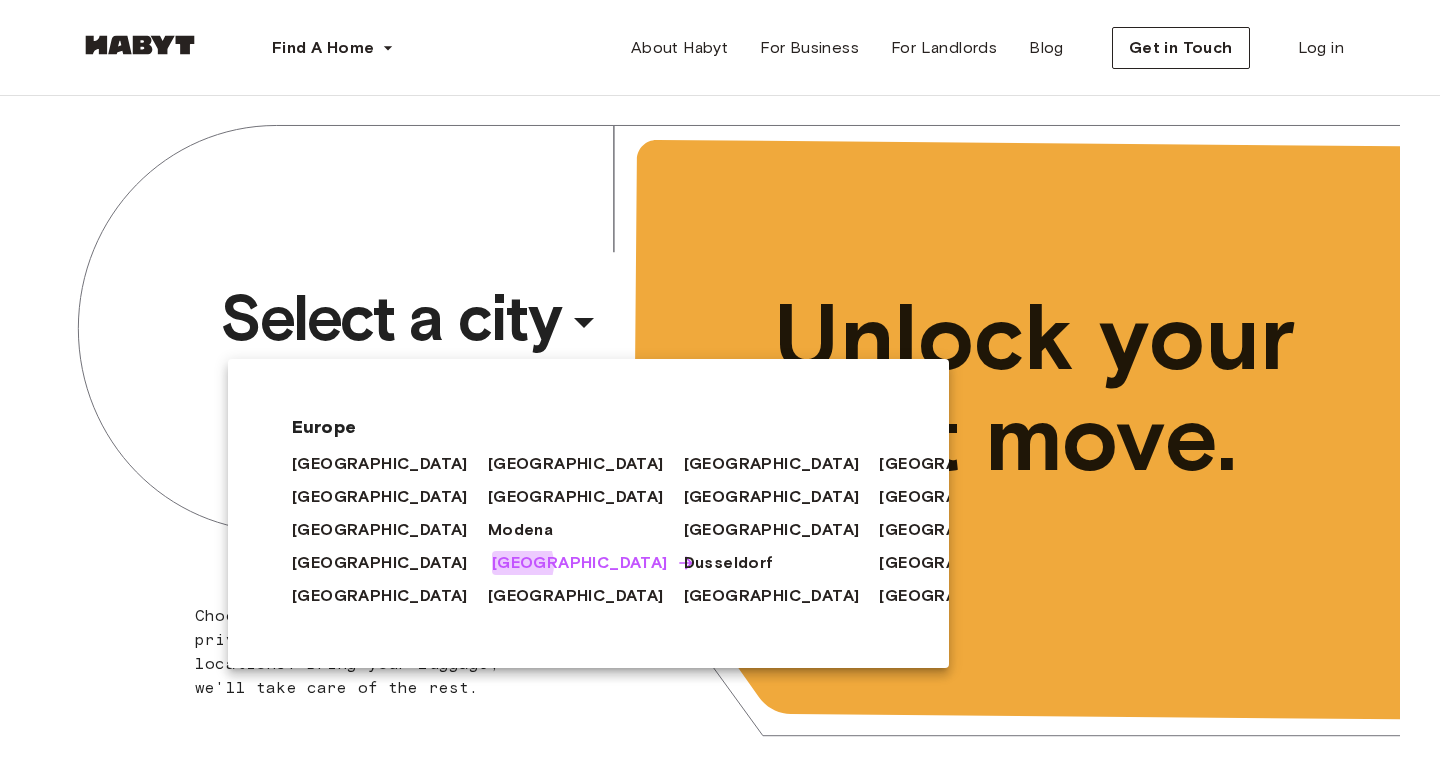 click on "[GEOGRAPHIC_DATA]" at bounding box center [580, 563] 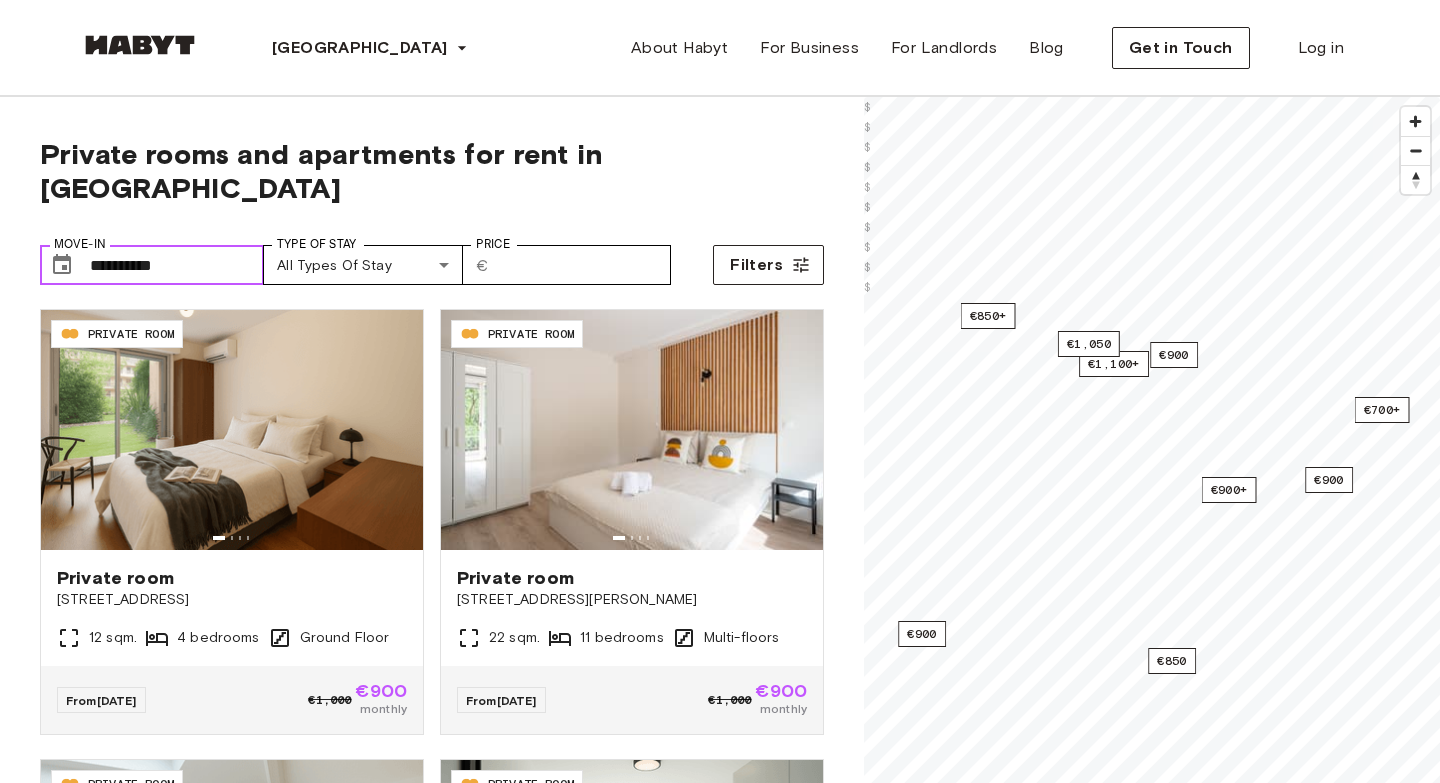 click on "**********" at bounding box center (177, 265) 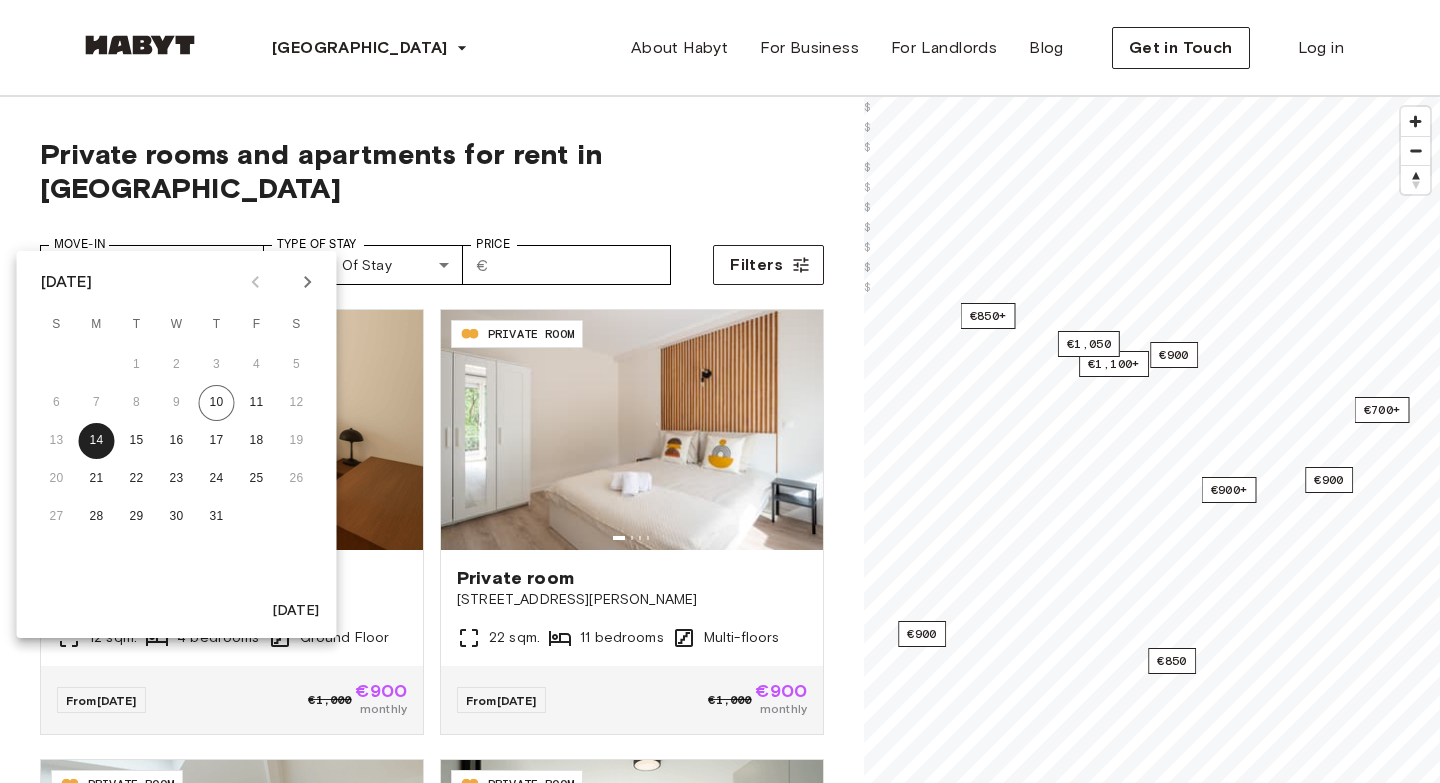 click 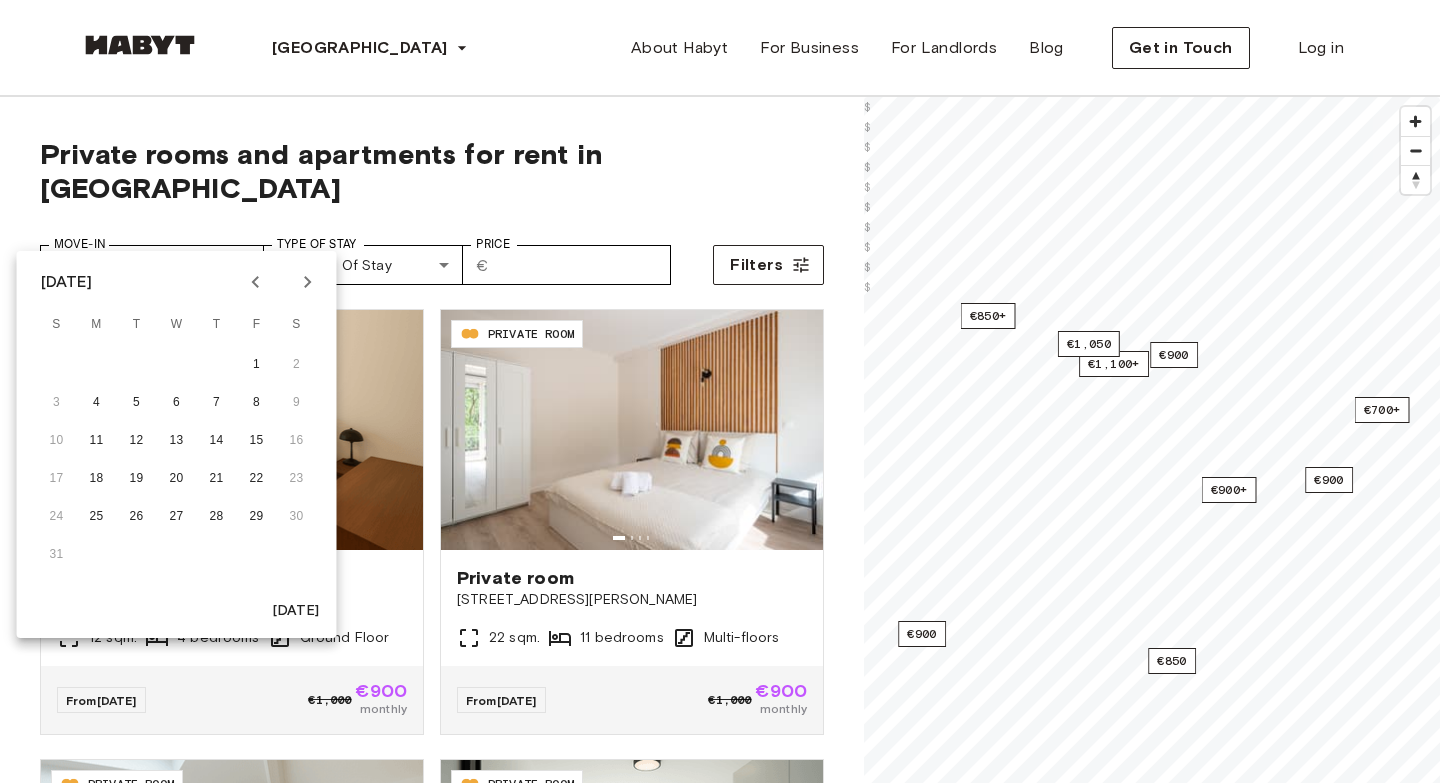 click 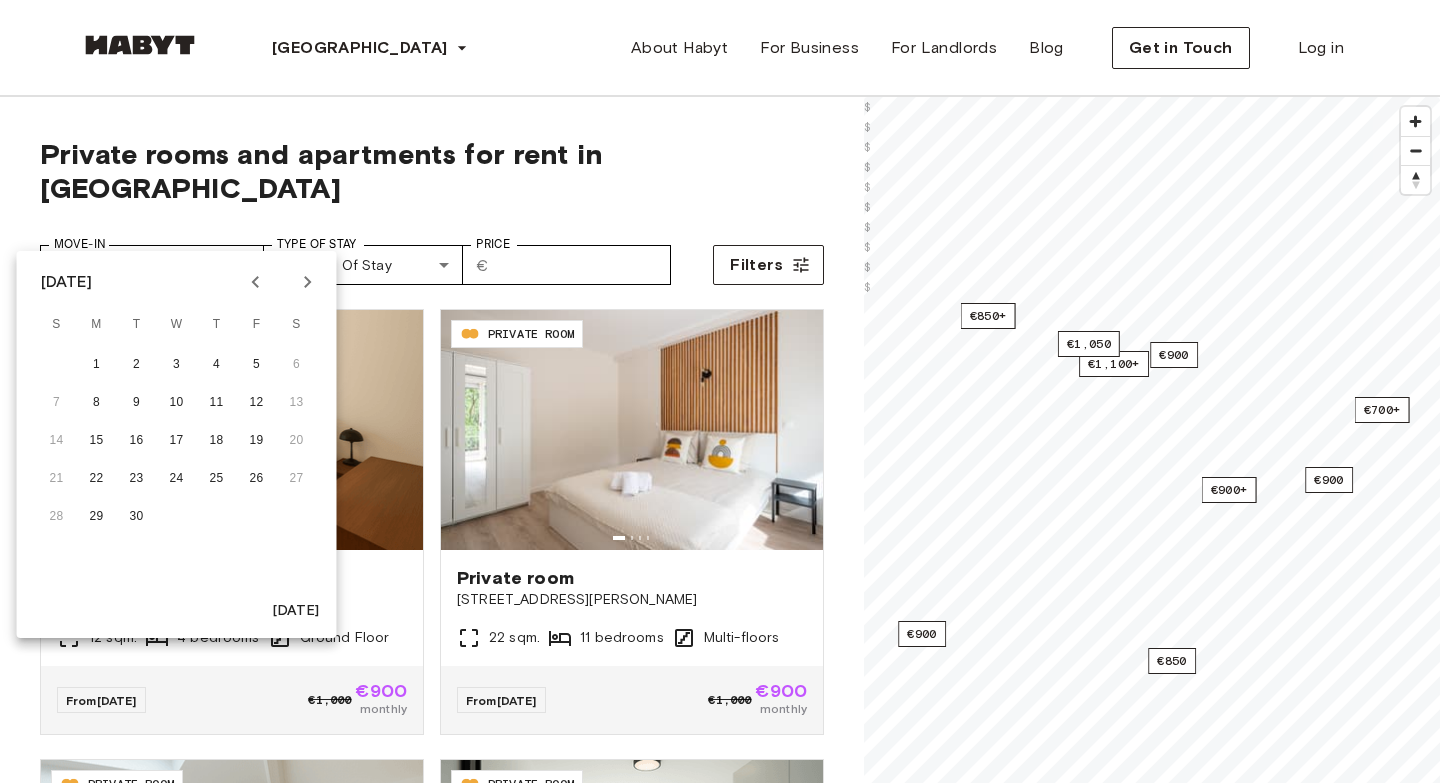 click 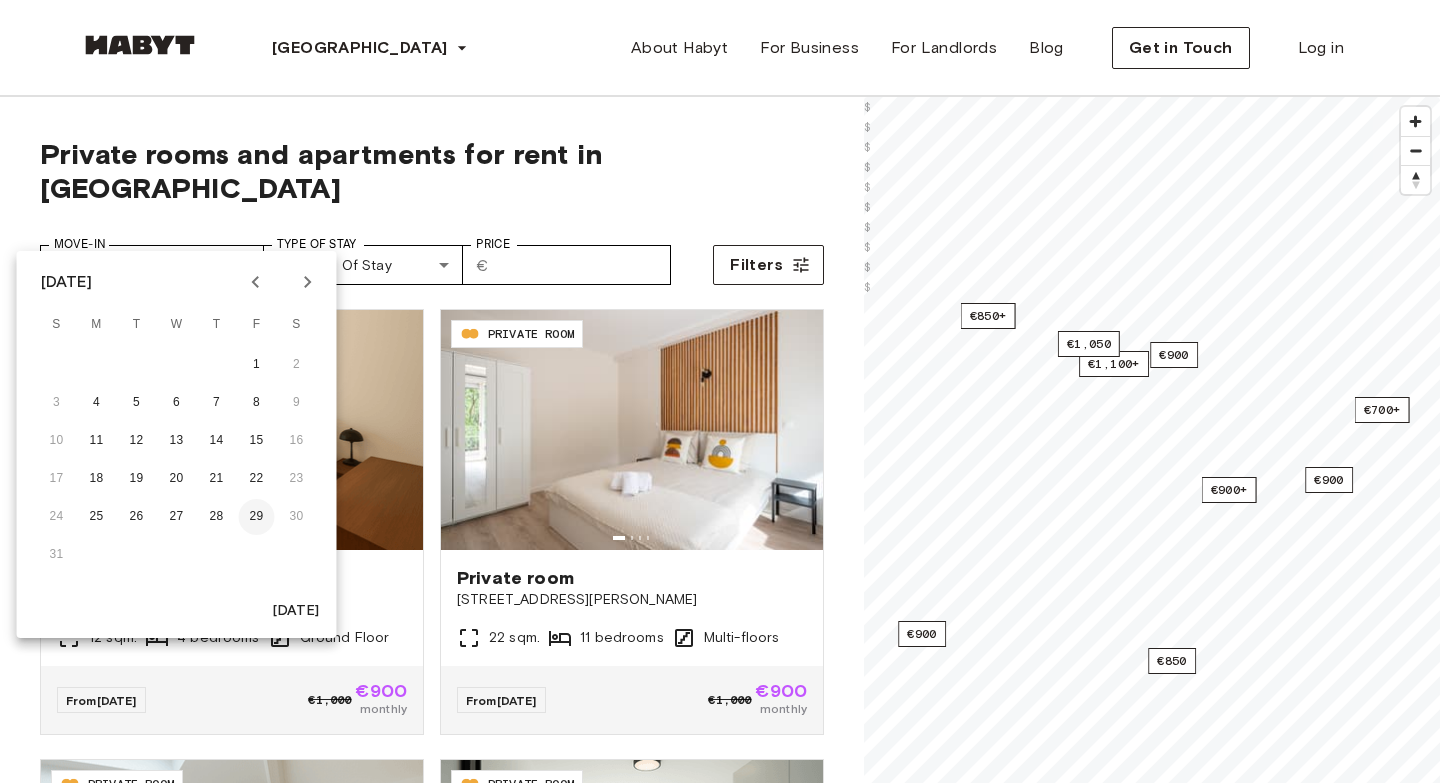 click on "29" at bounding box center [257, 517] 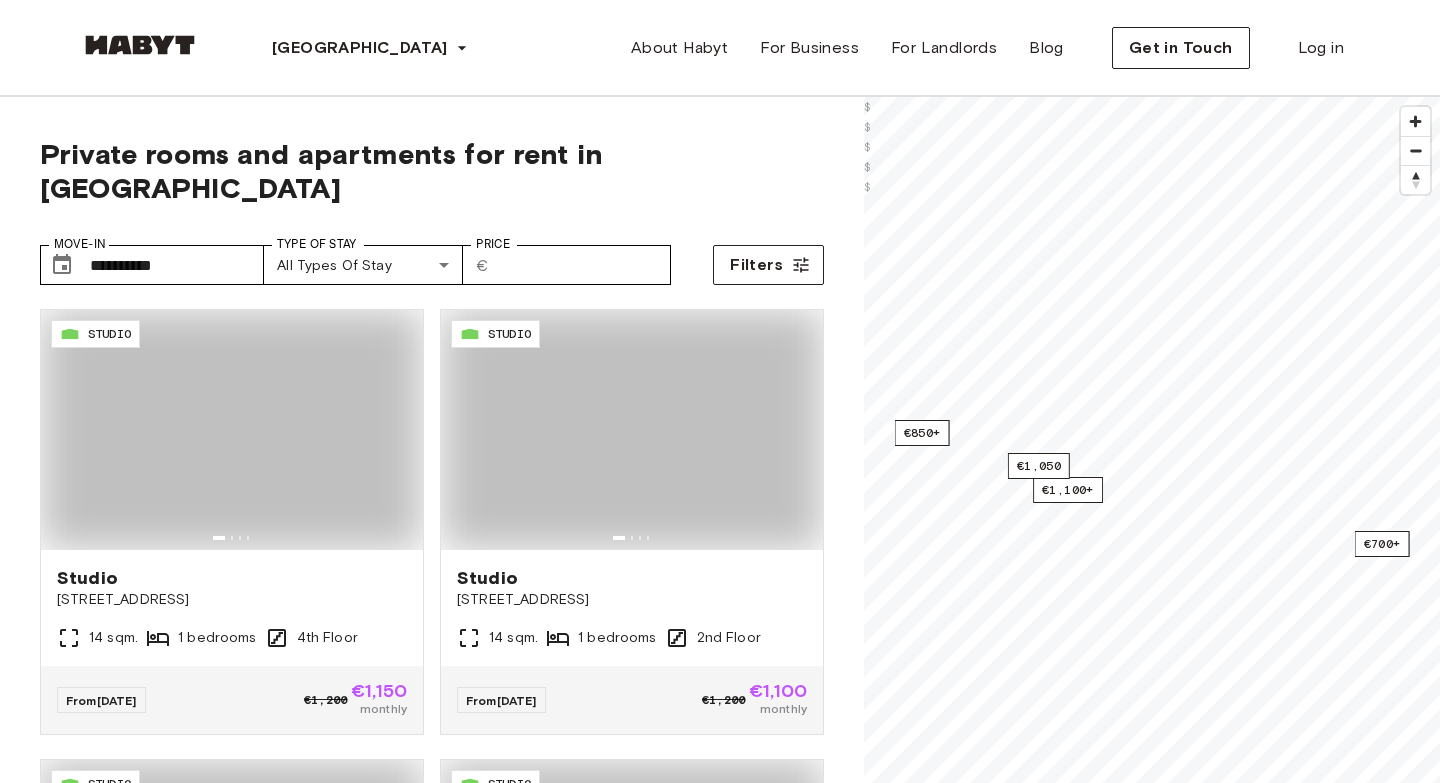 type on "**********" 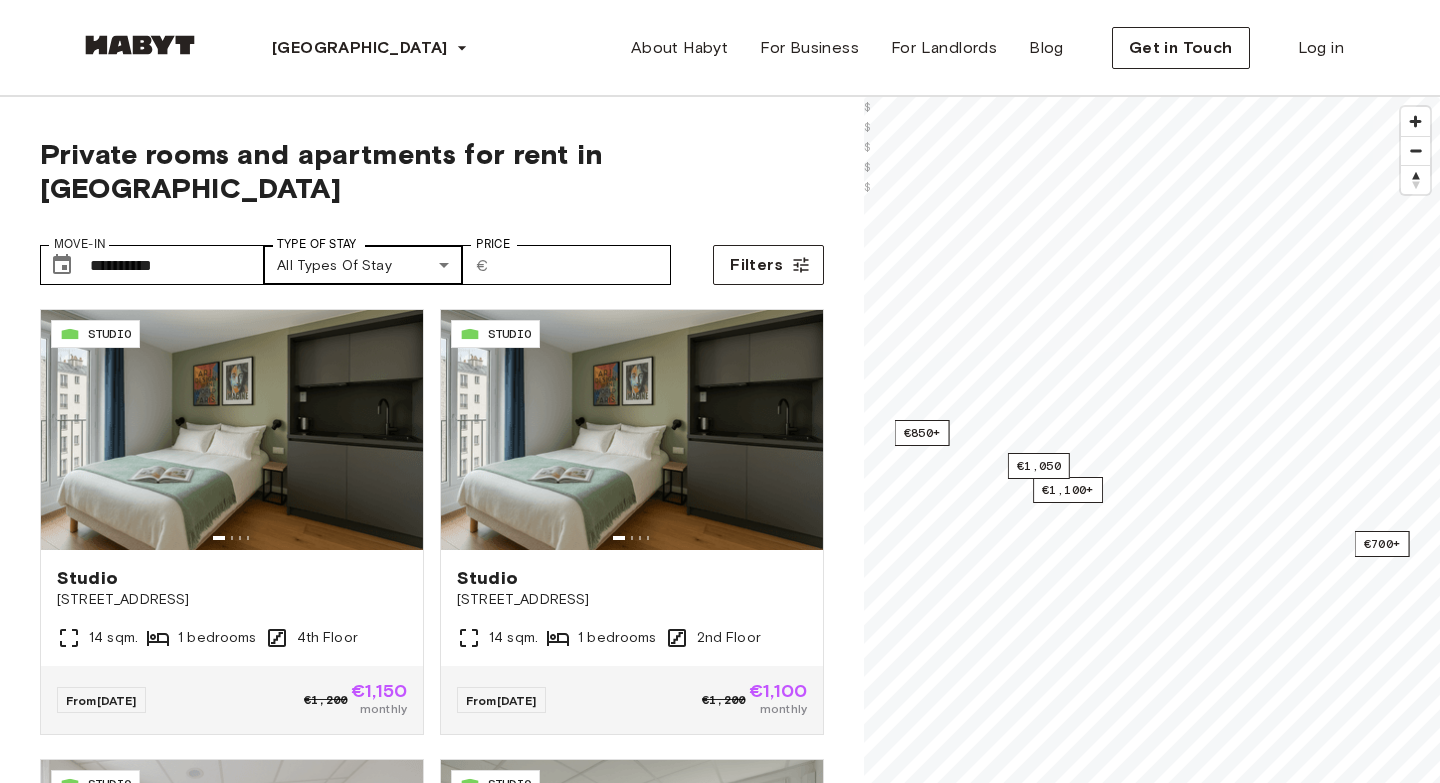 click on "**********" at bounding box center [720, 2508] 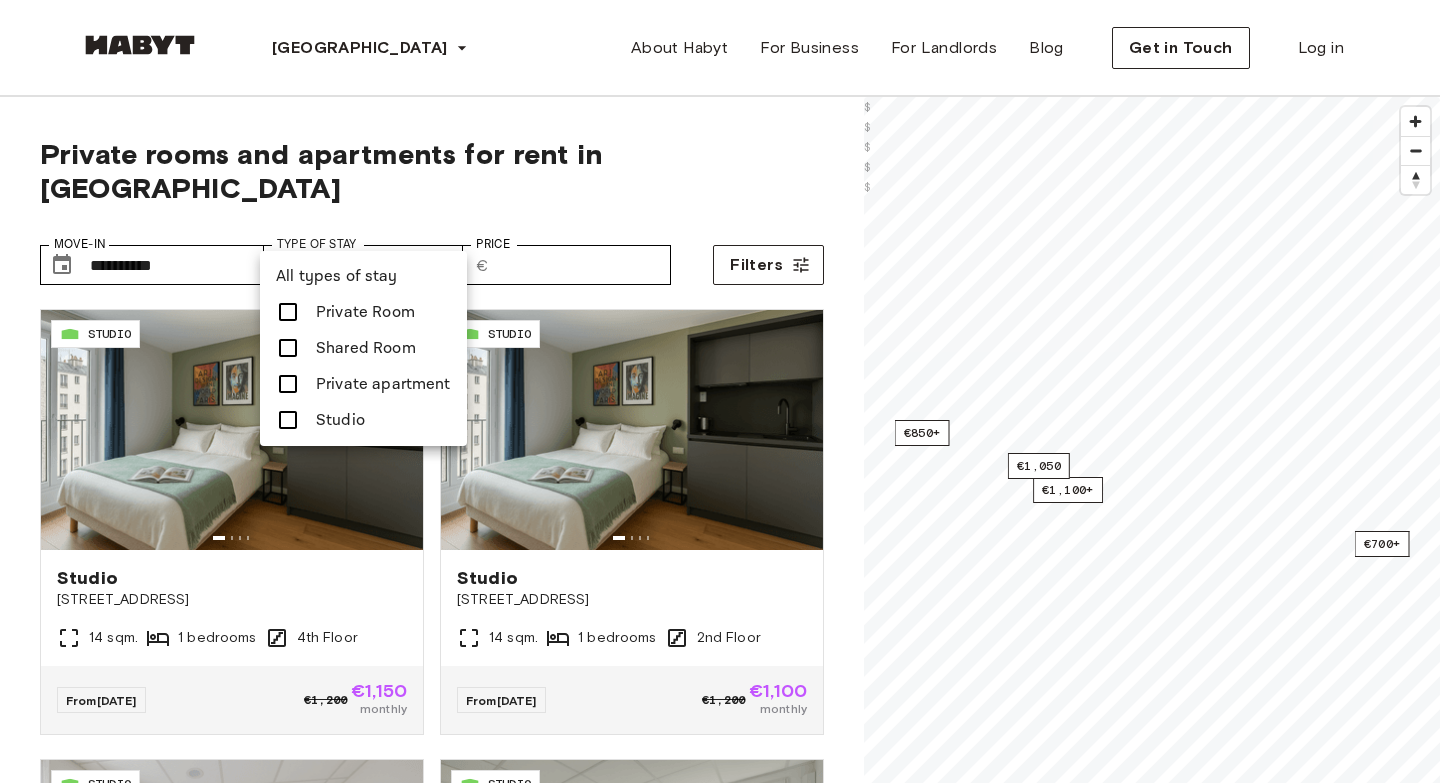 click on "Private Room" at bounding box center [365, 312] 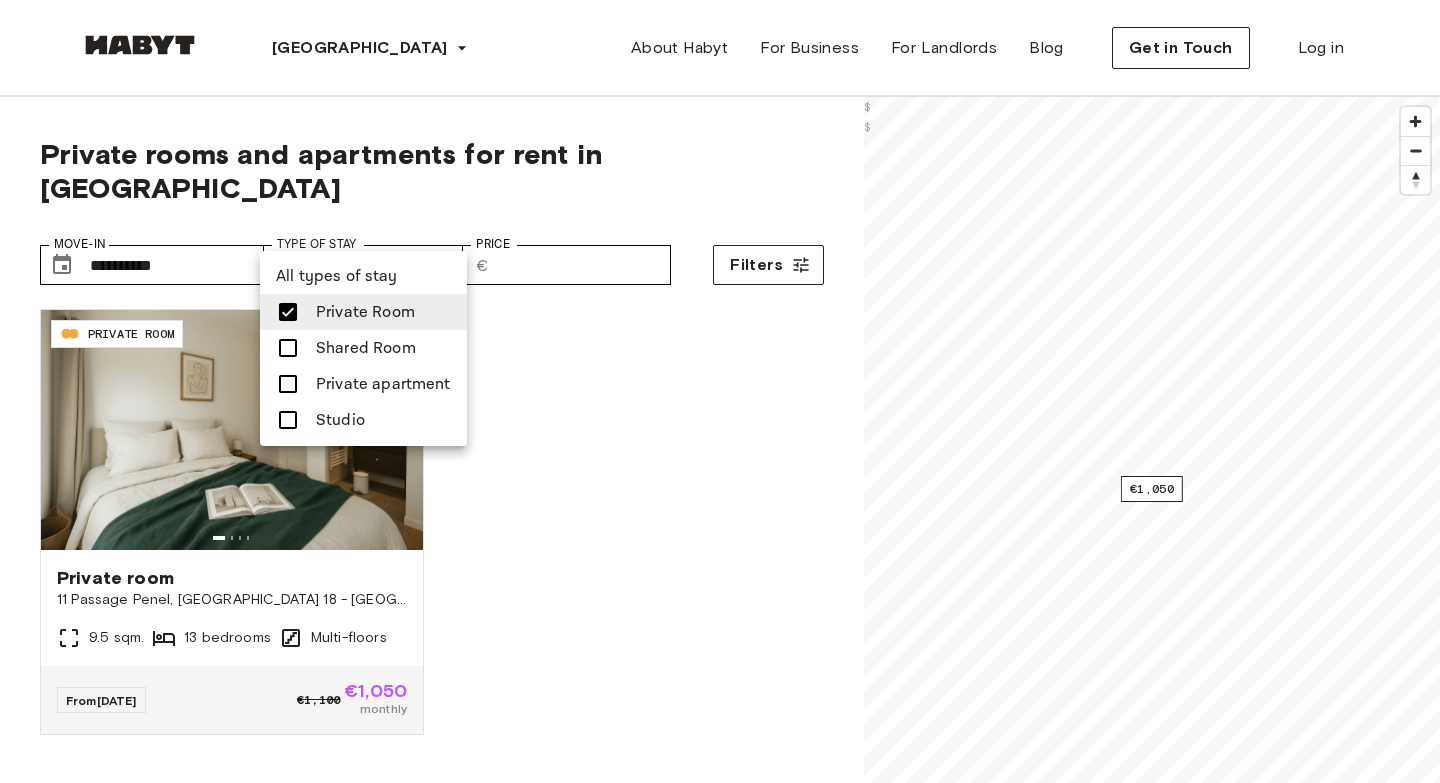 click at bounding box center (720, 391) 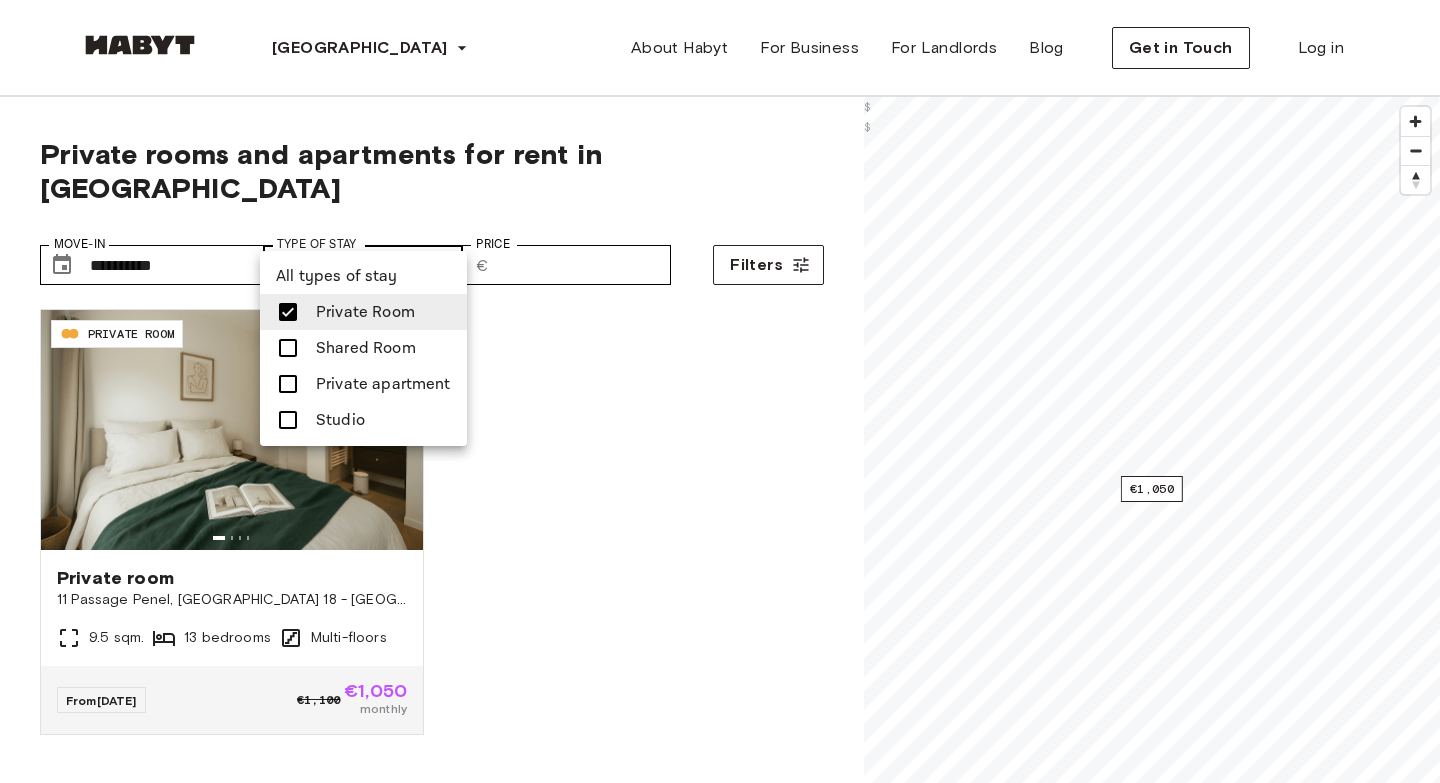 click on "**********" at bounding box center (720, 2508) 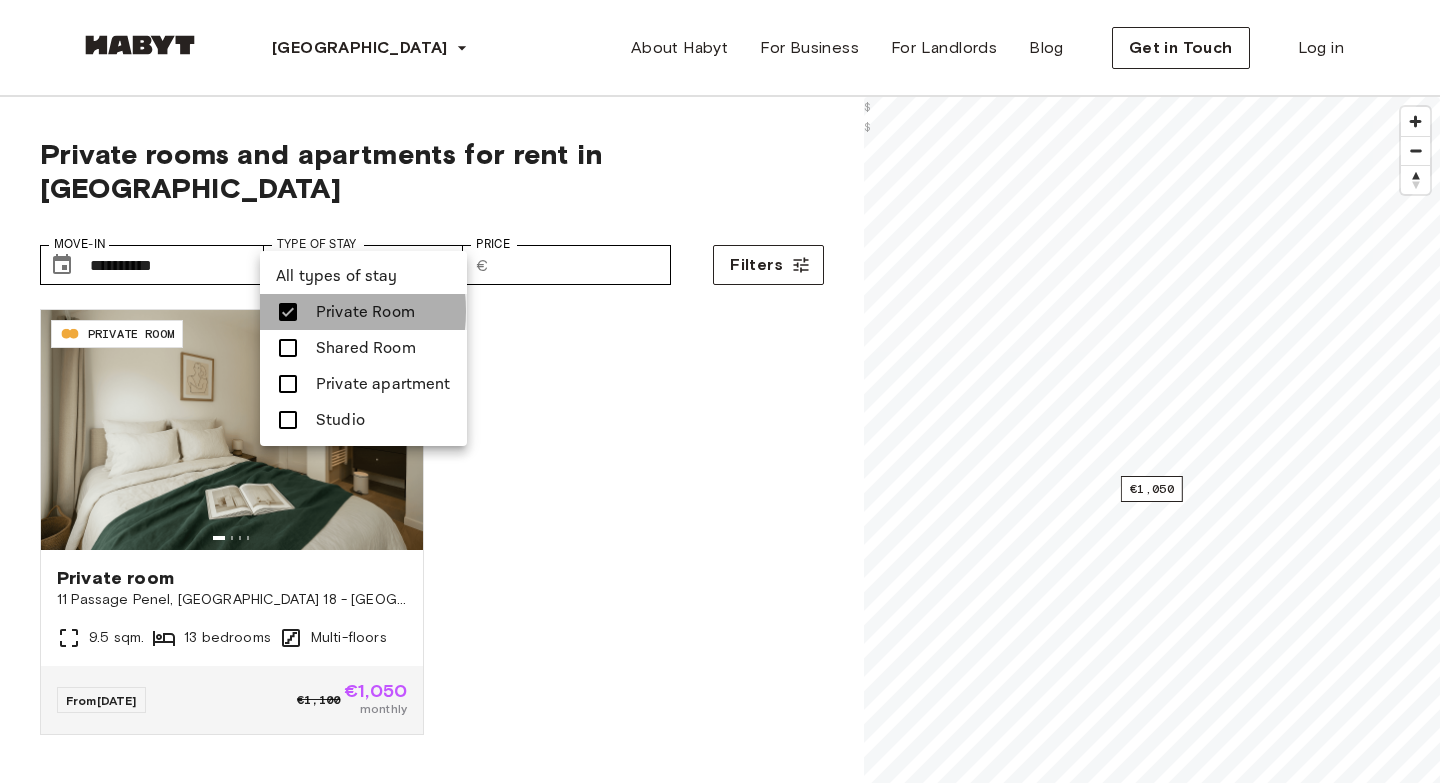 click at bounding box center [294, 312] 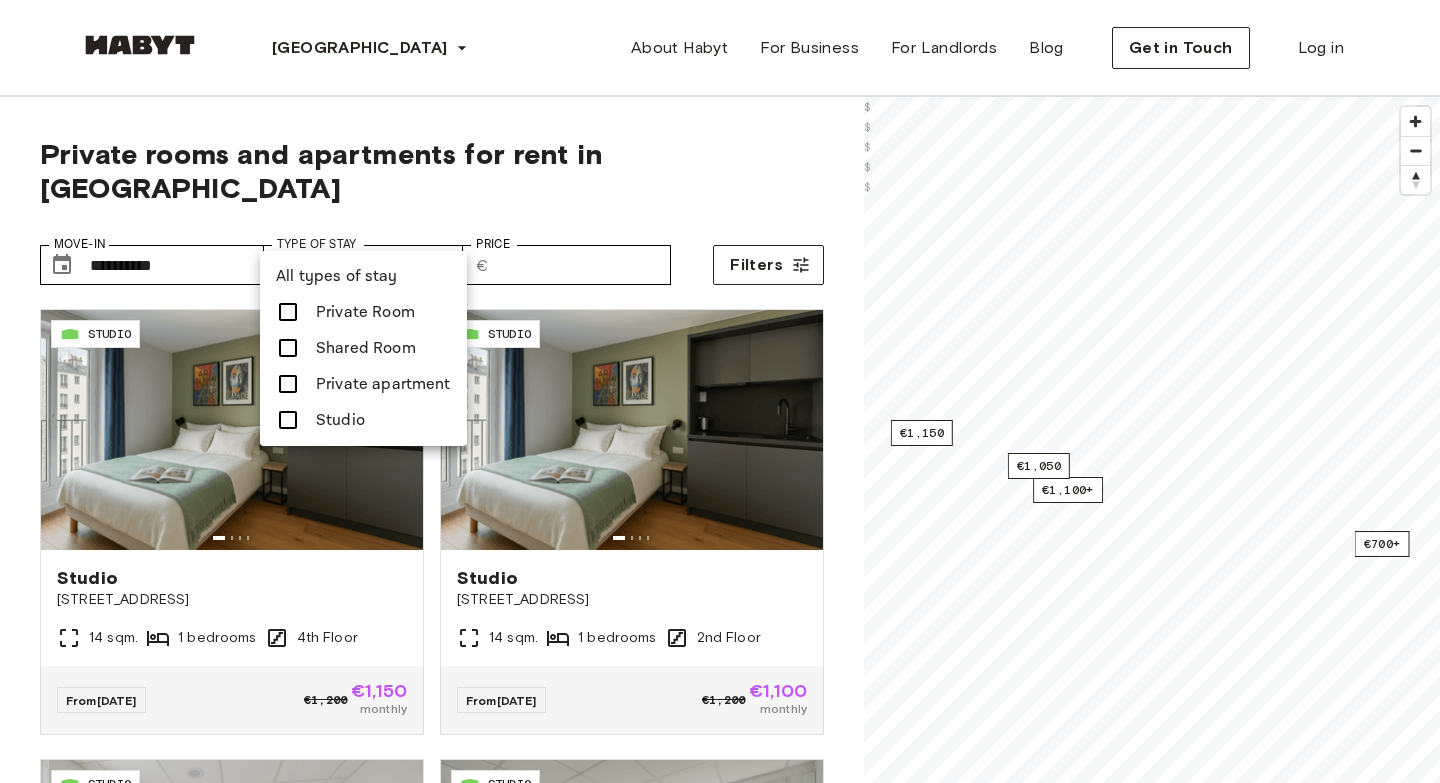 click at bounding box center [720, 391] 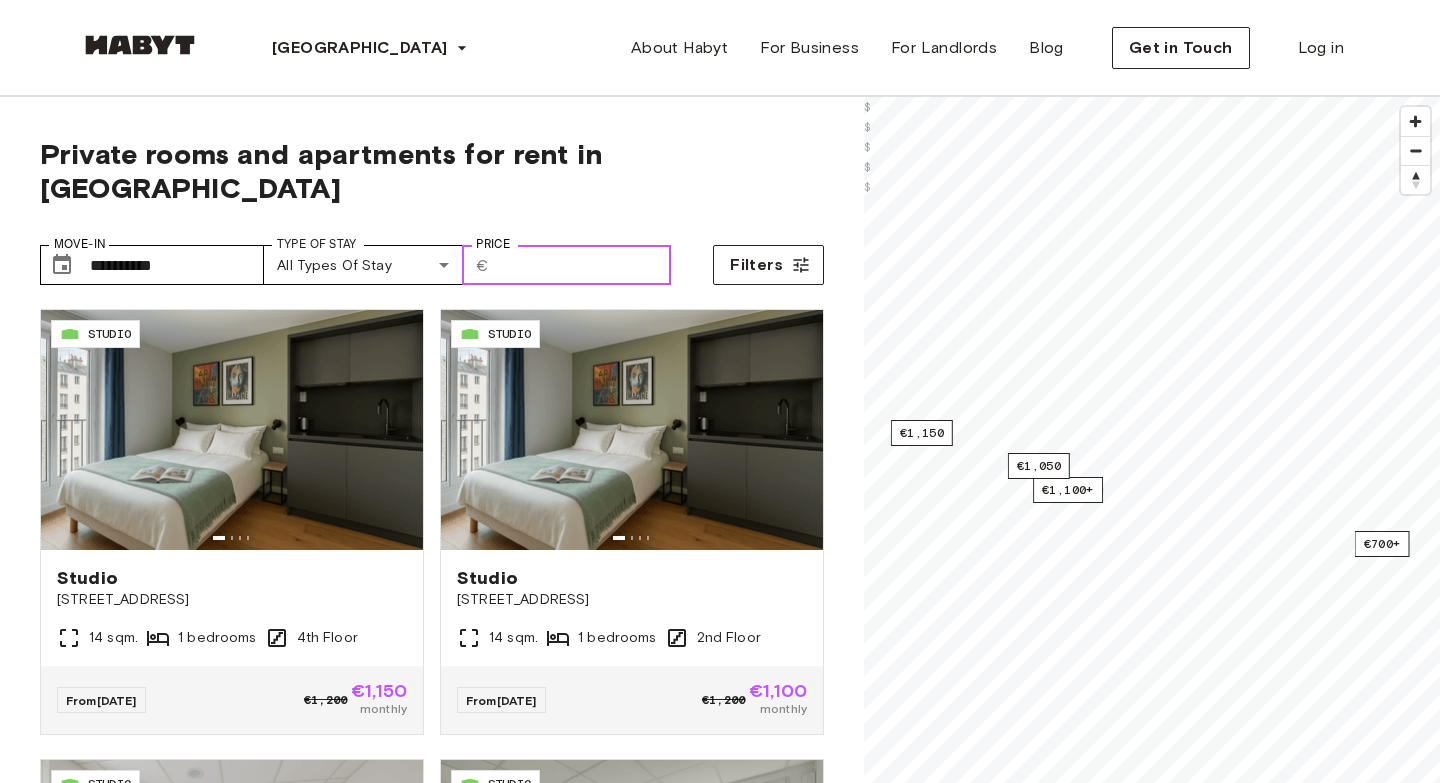 click on "Price" at bounding box center [584, 265] 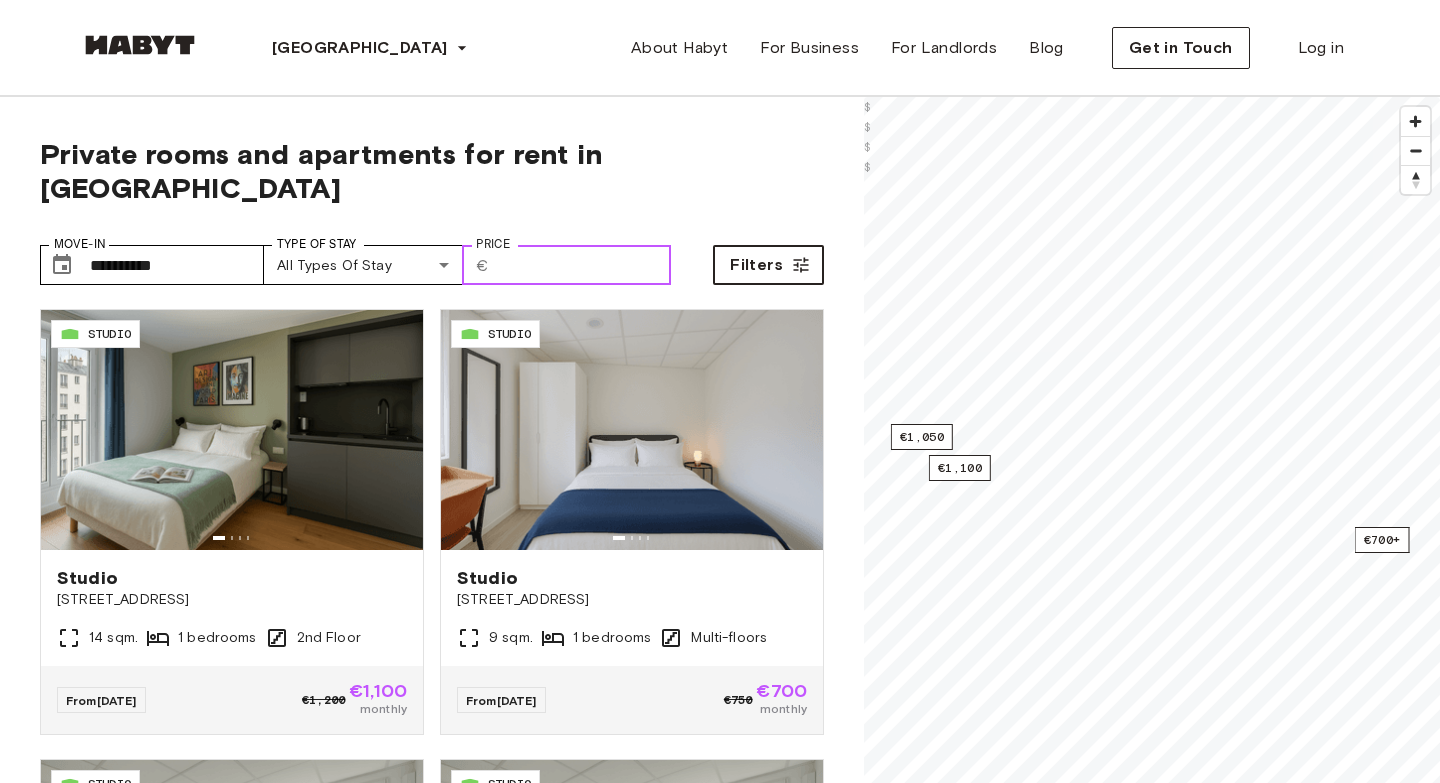 type on "****" 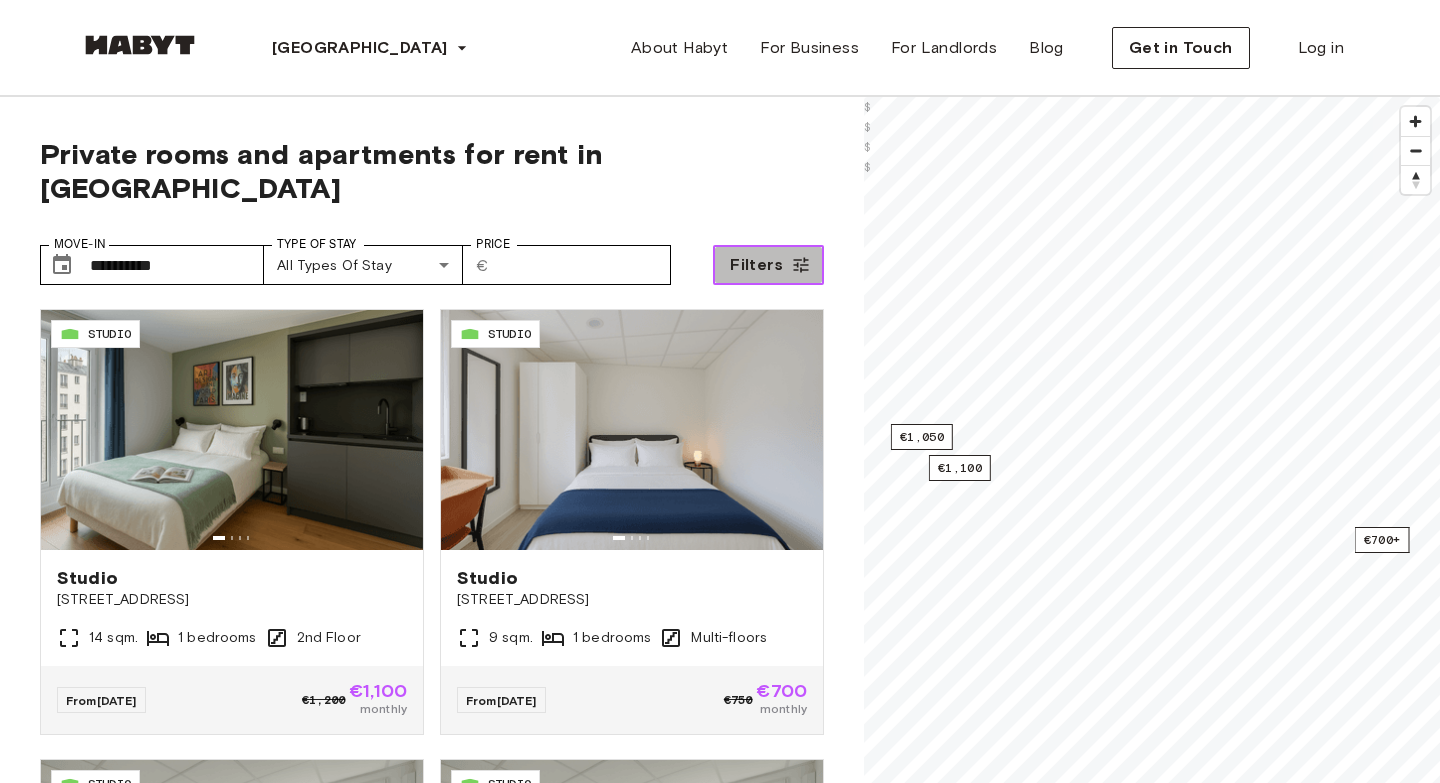 click on "Filters" at bounding box center (768, 265) 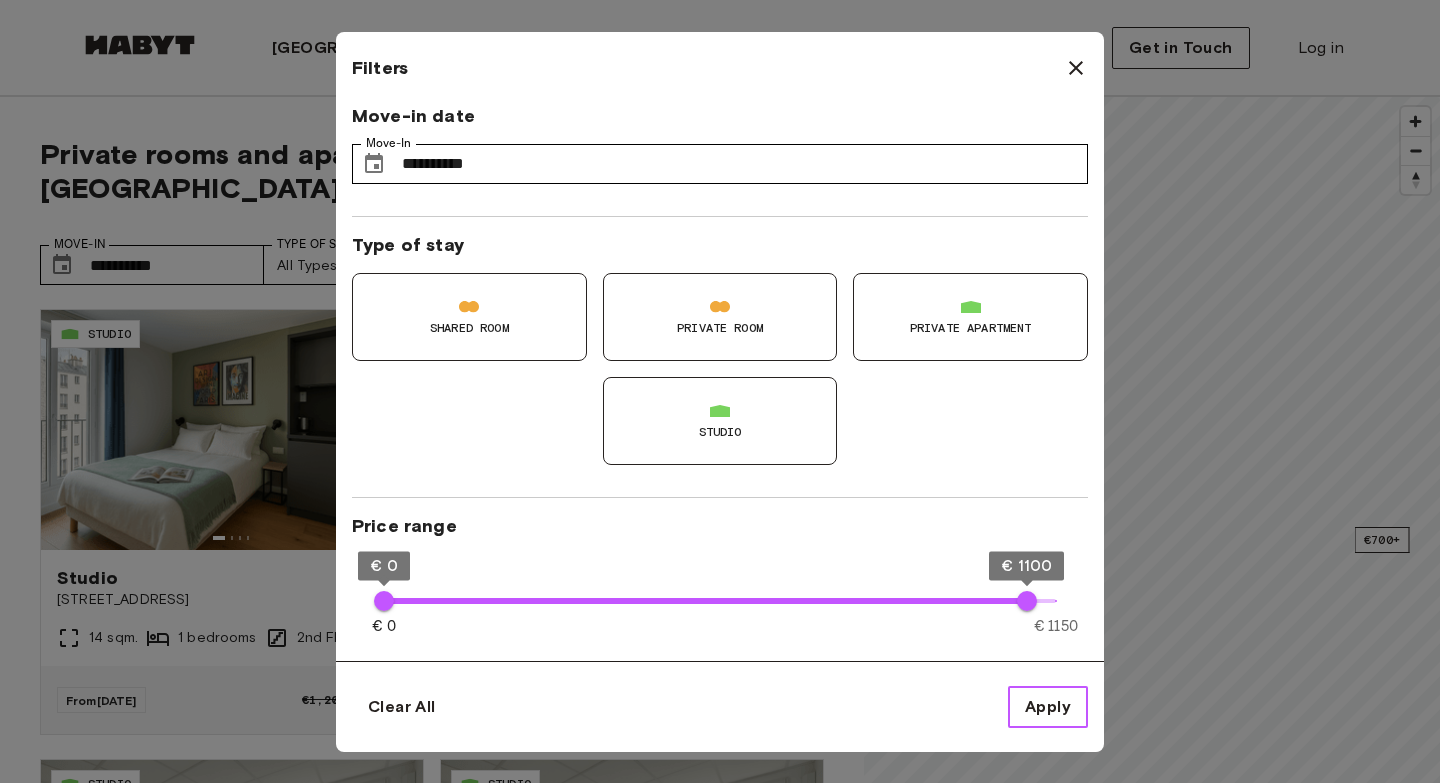 click on "Apply" at bounding box center (1048, 707) 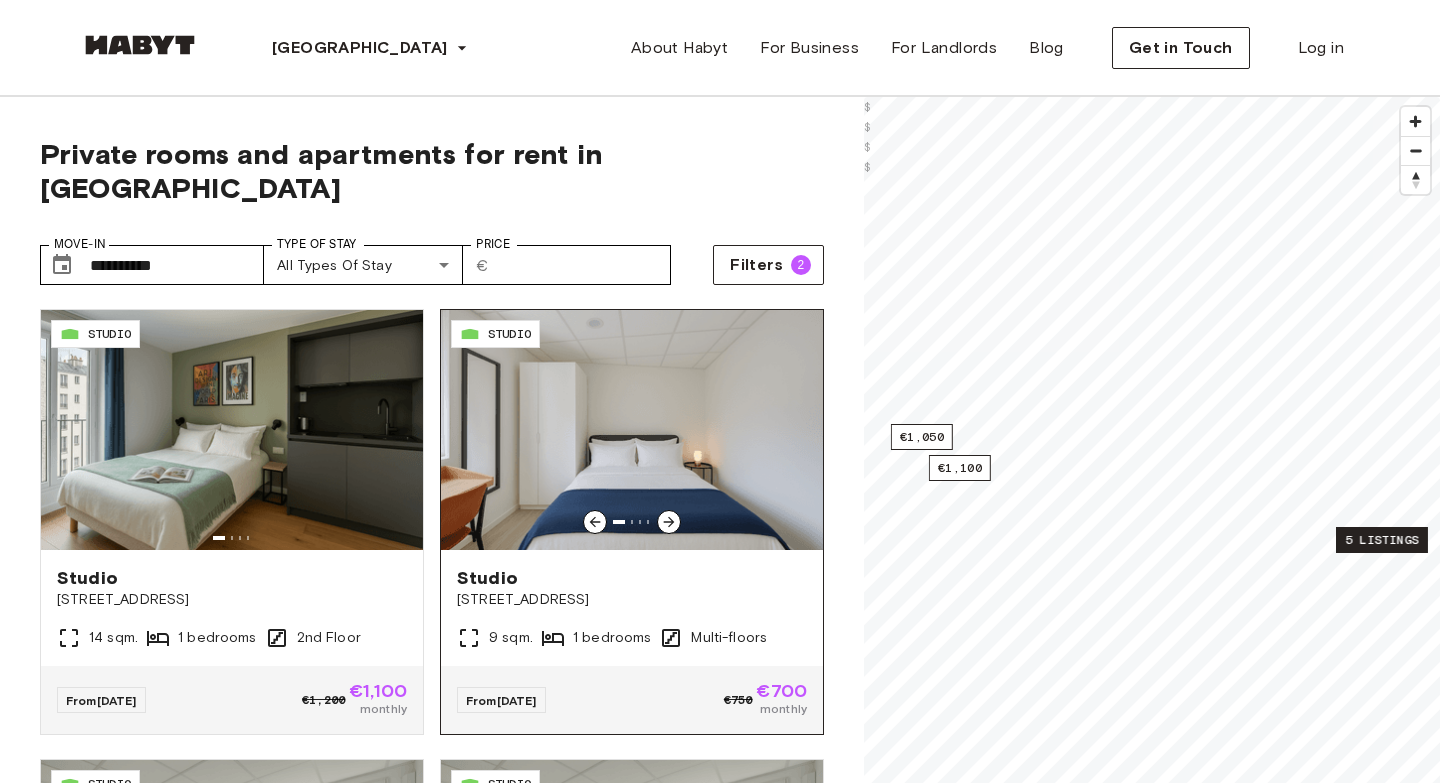 click 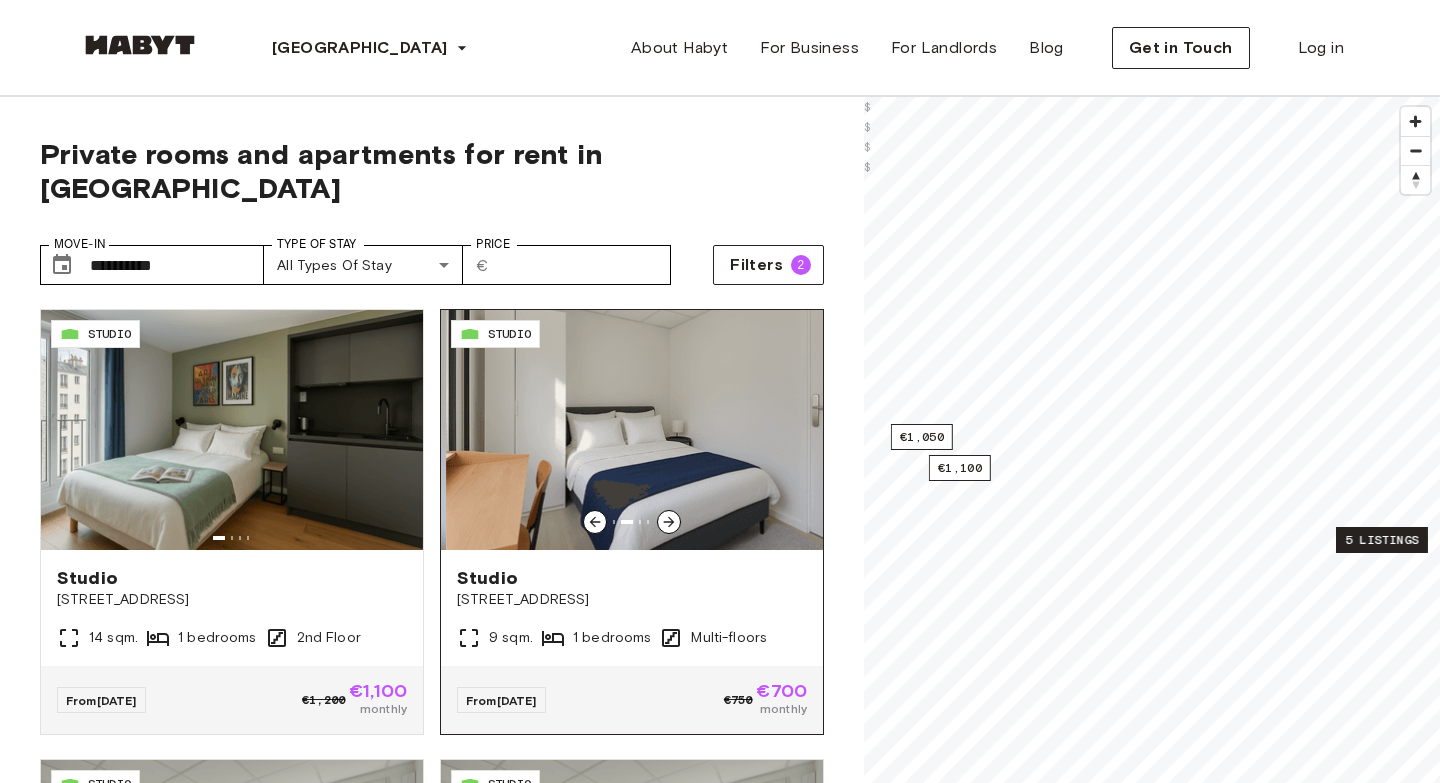 click 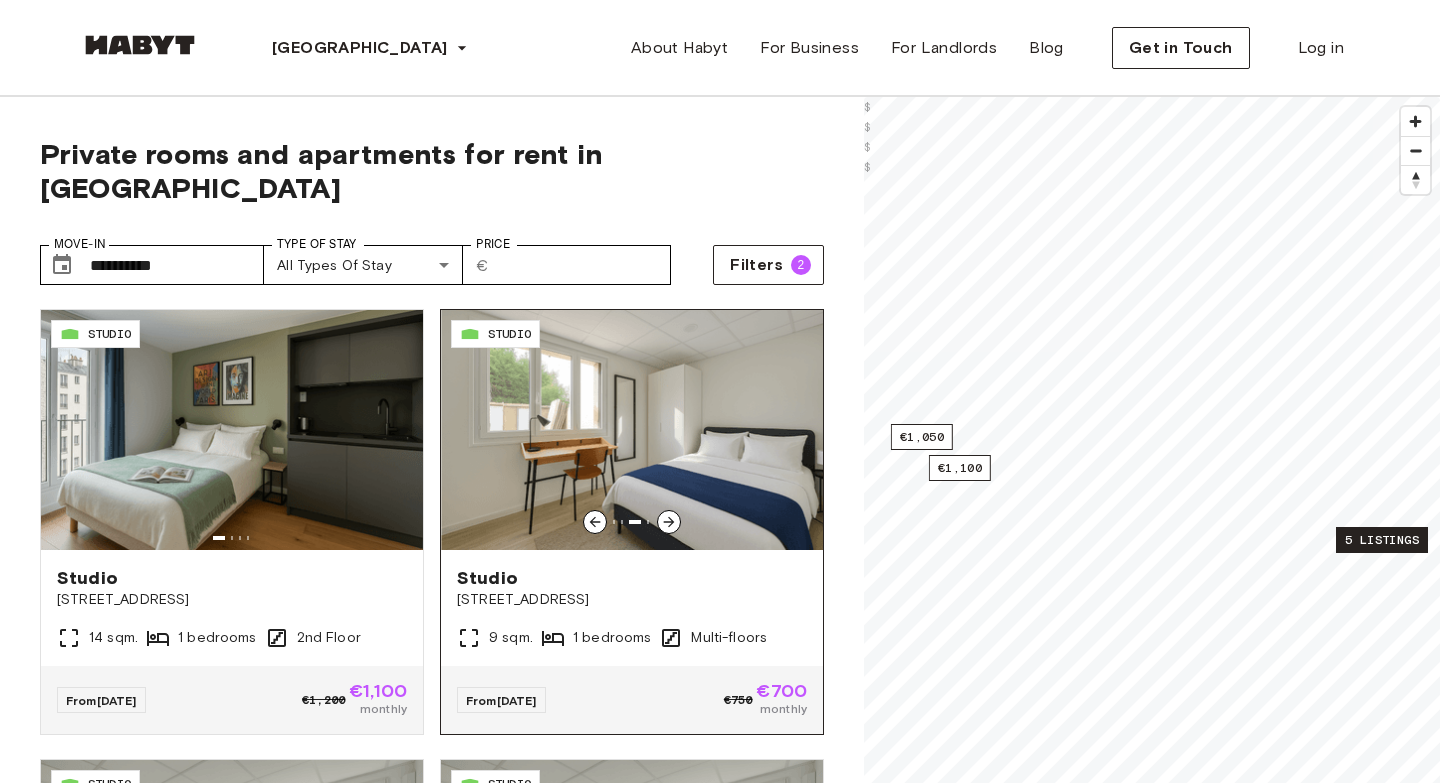 click 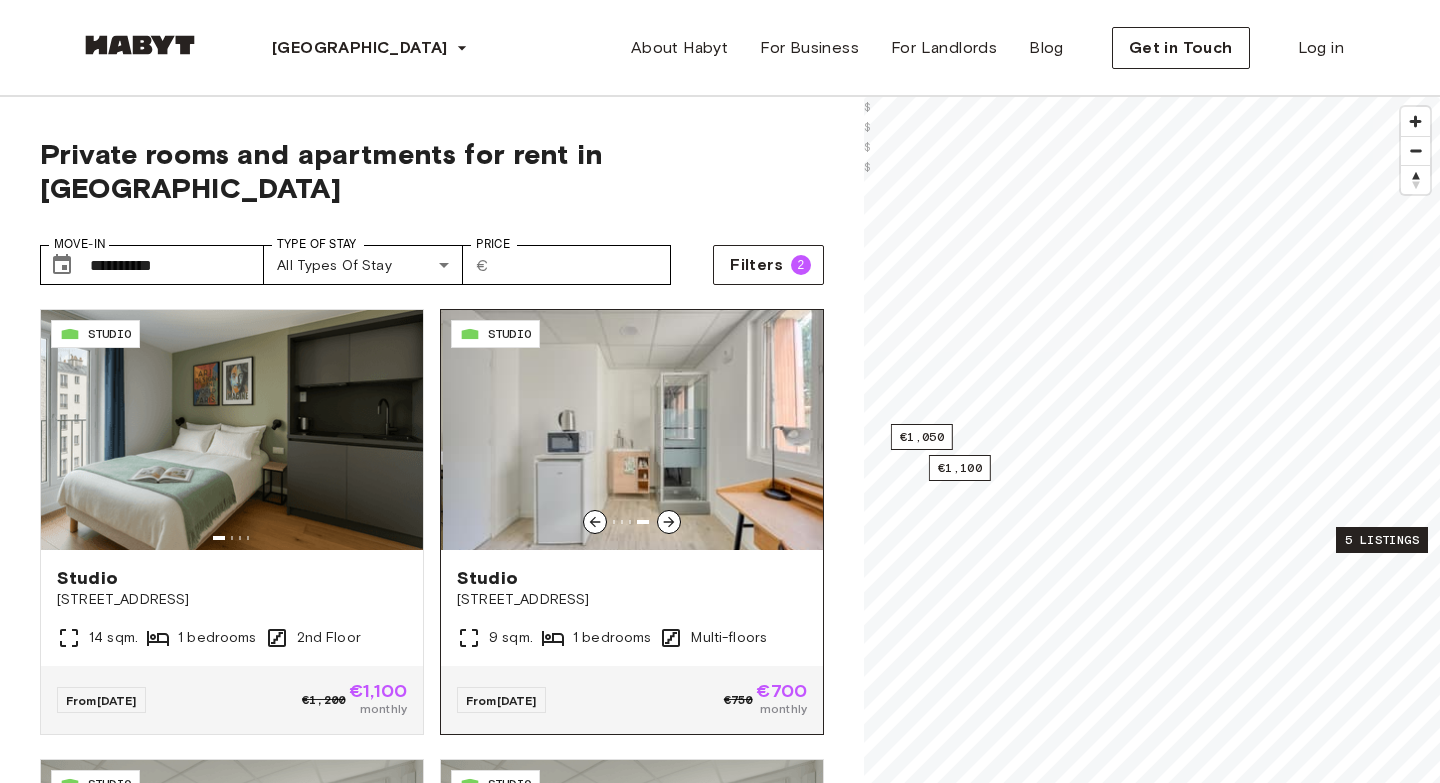 click 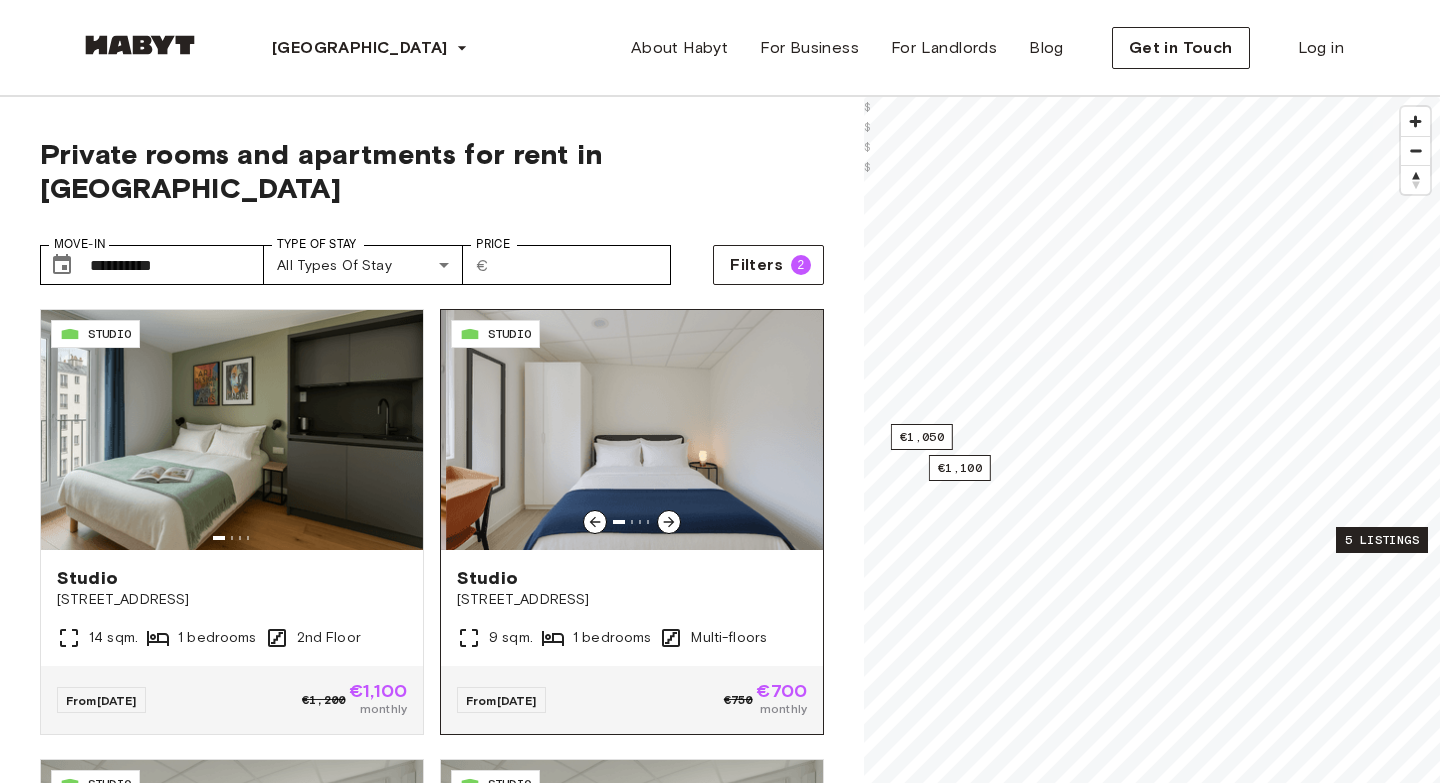 click 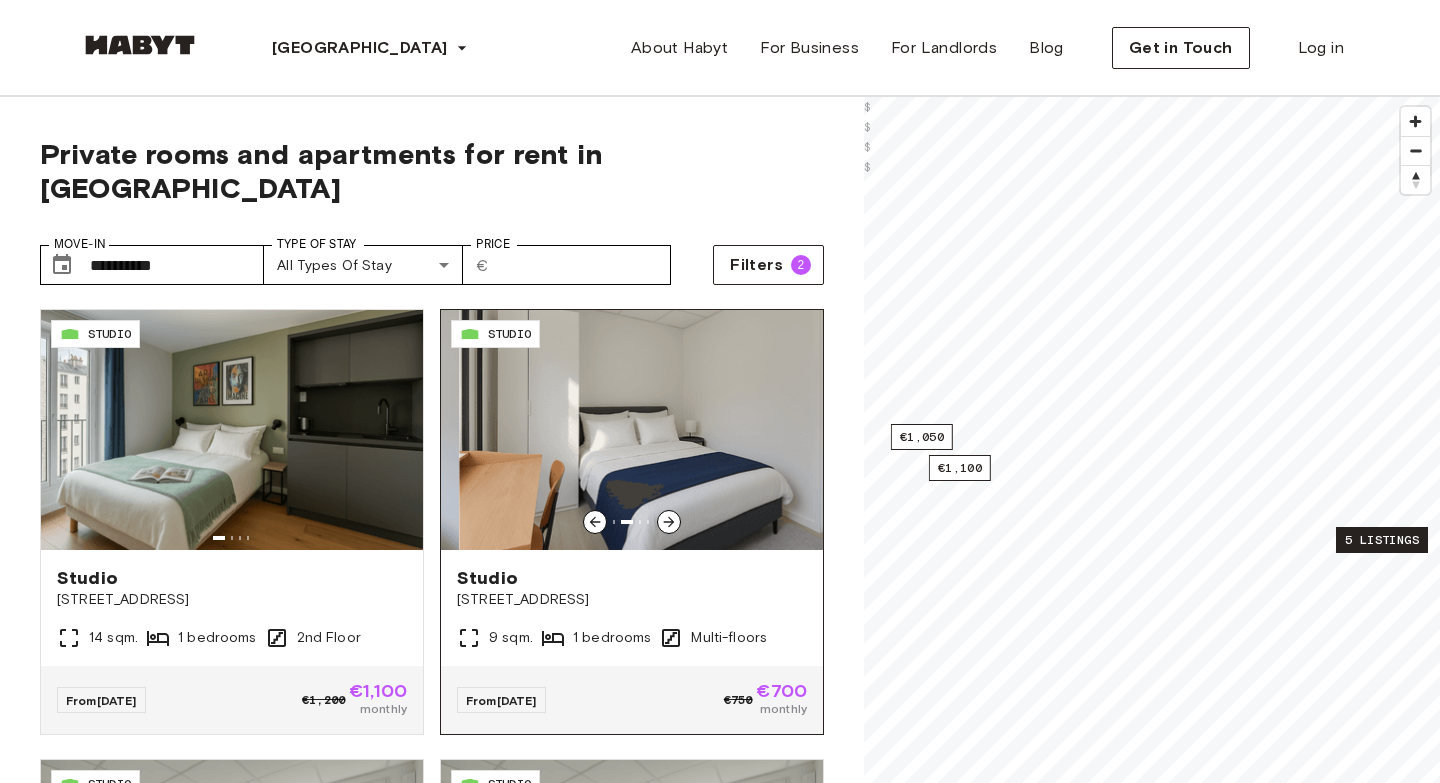 click 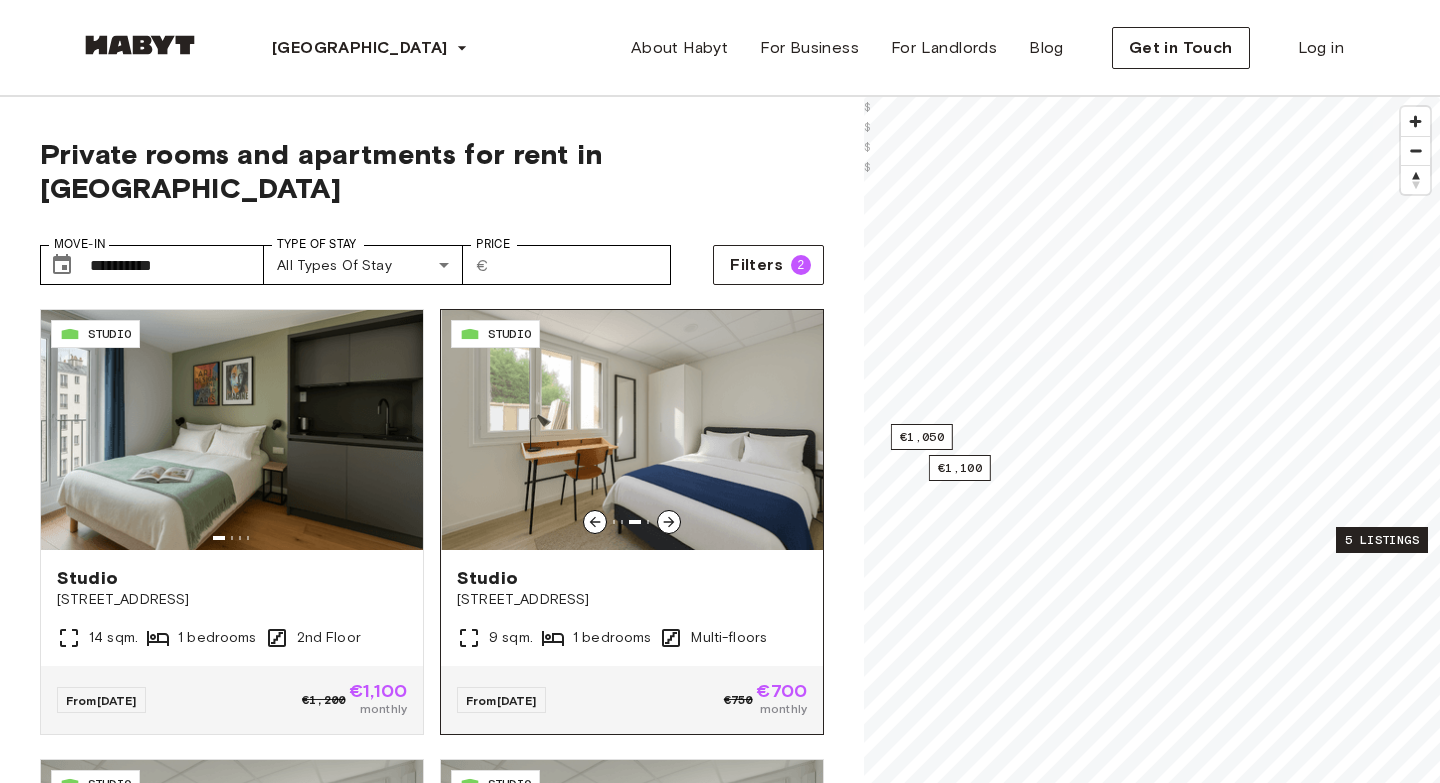 click 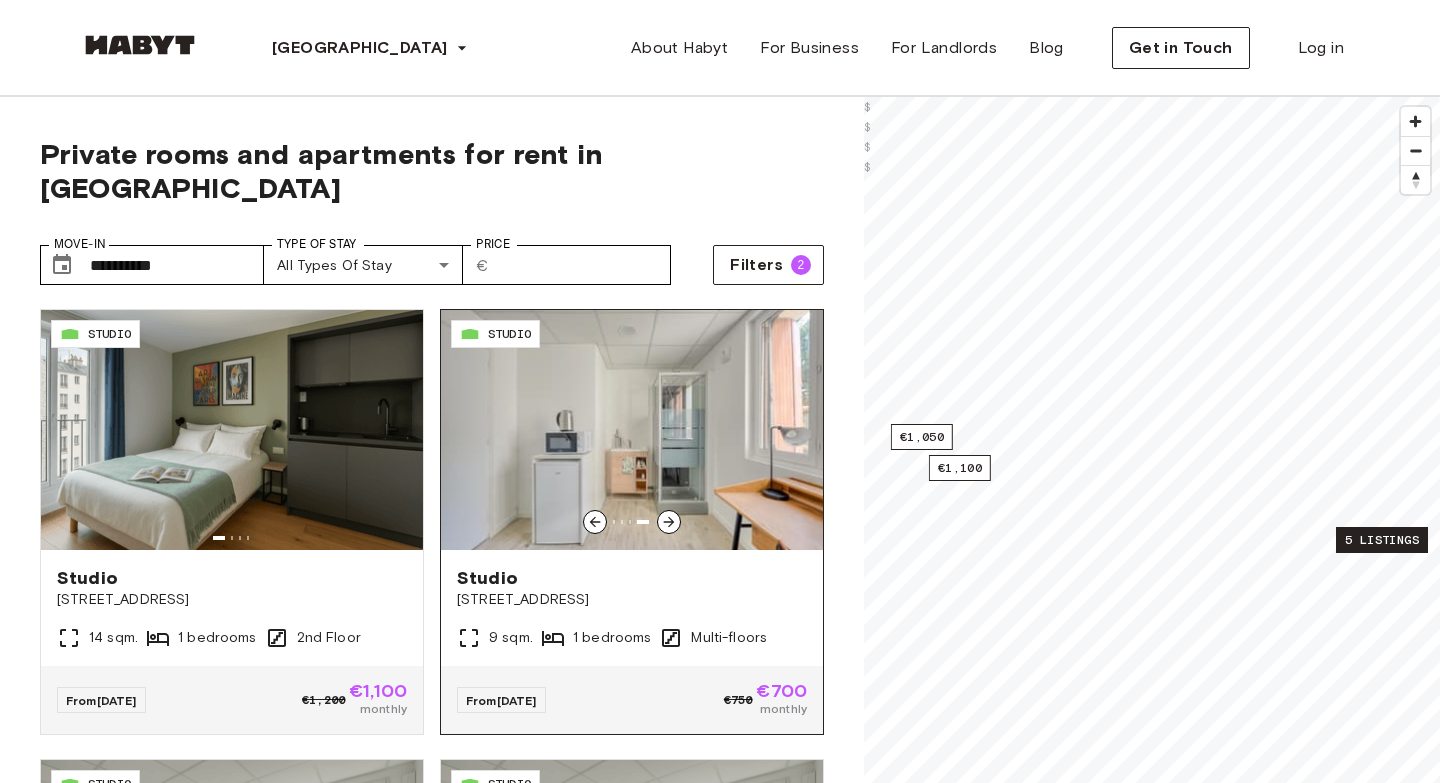 click 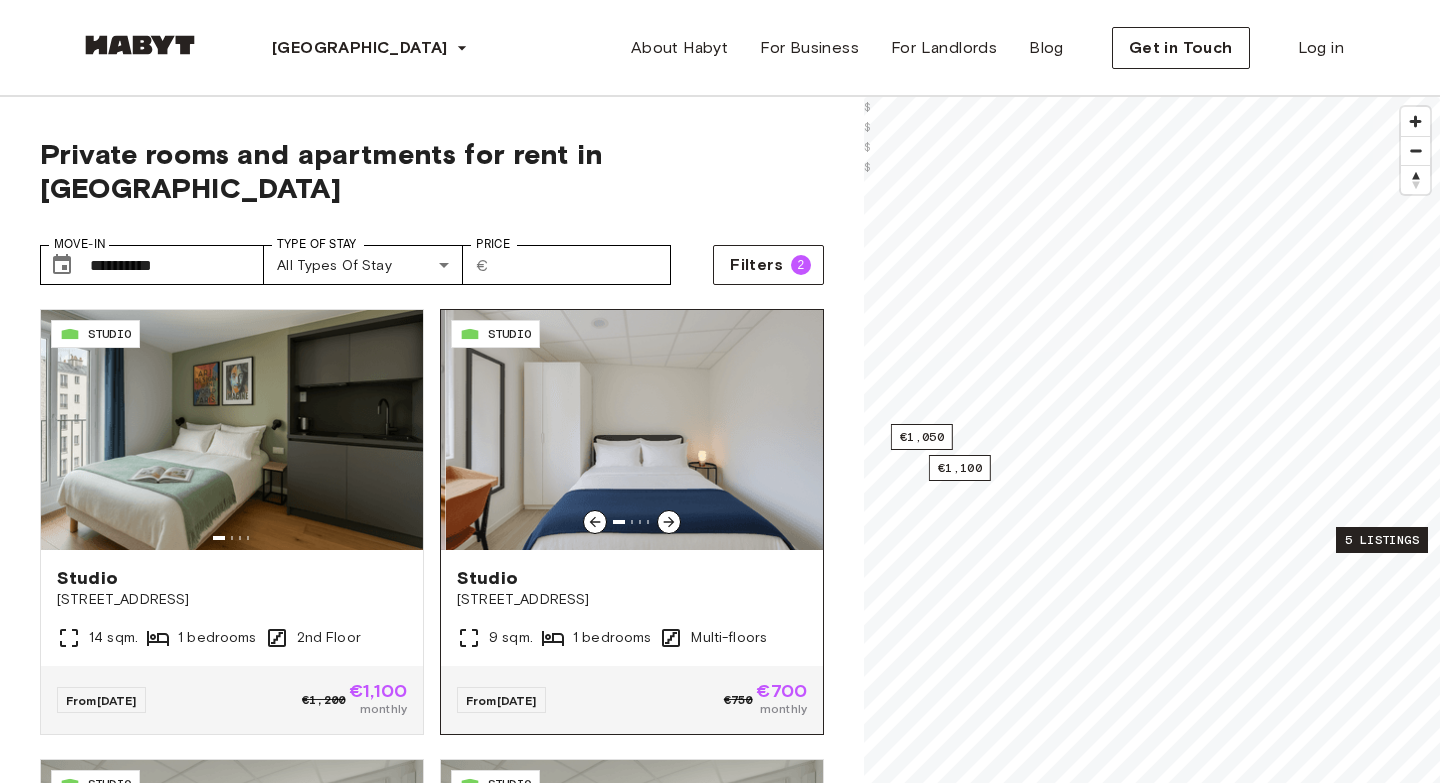 click 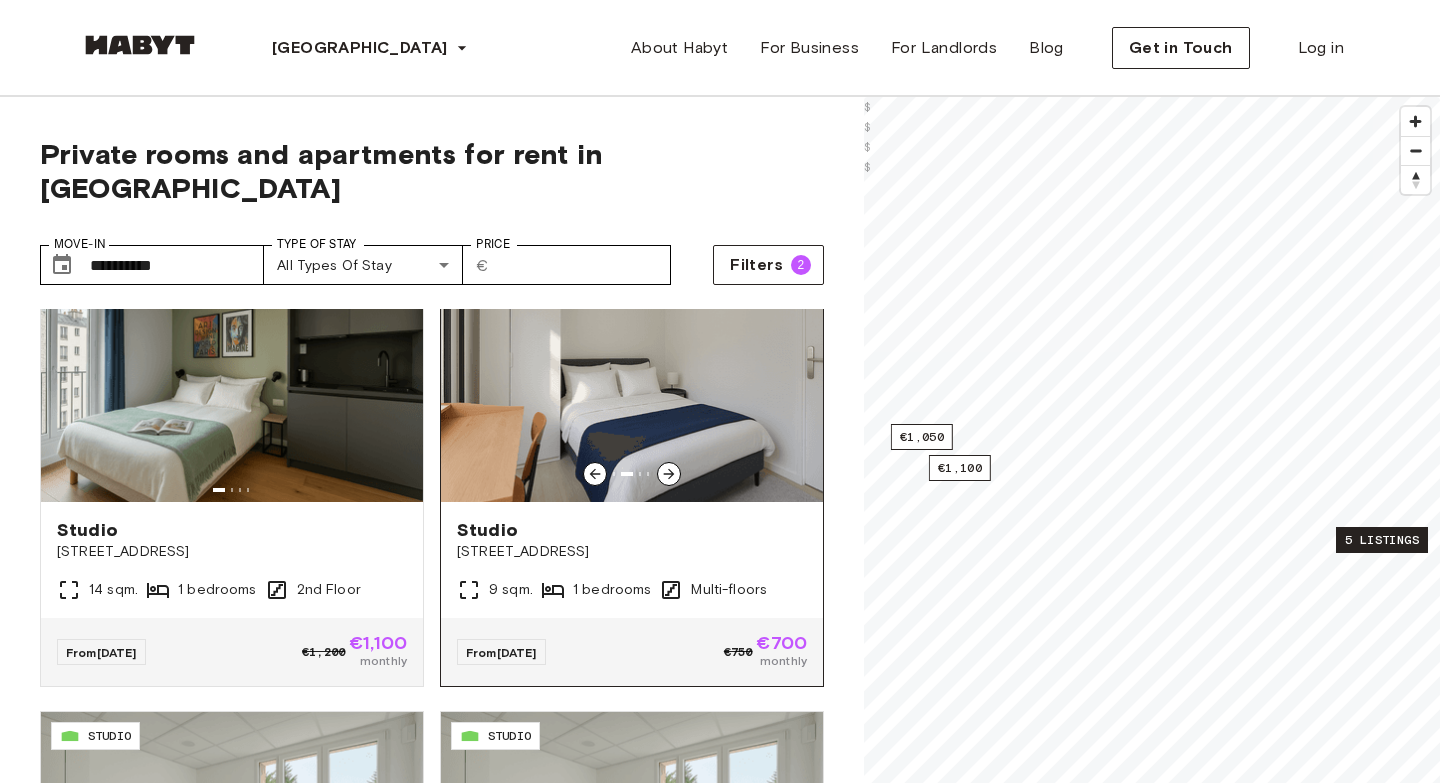 scroll, scrollTop: 51, scrollLeft: 0, axis: vertical 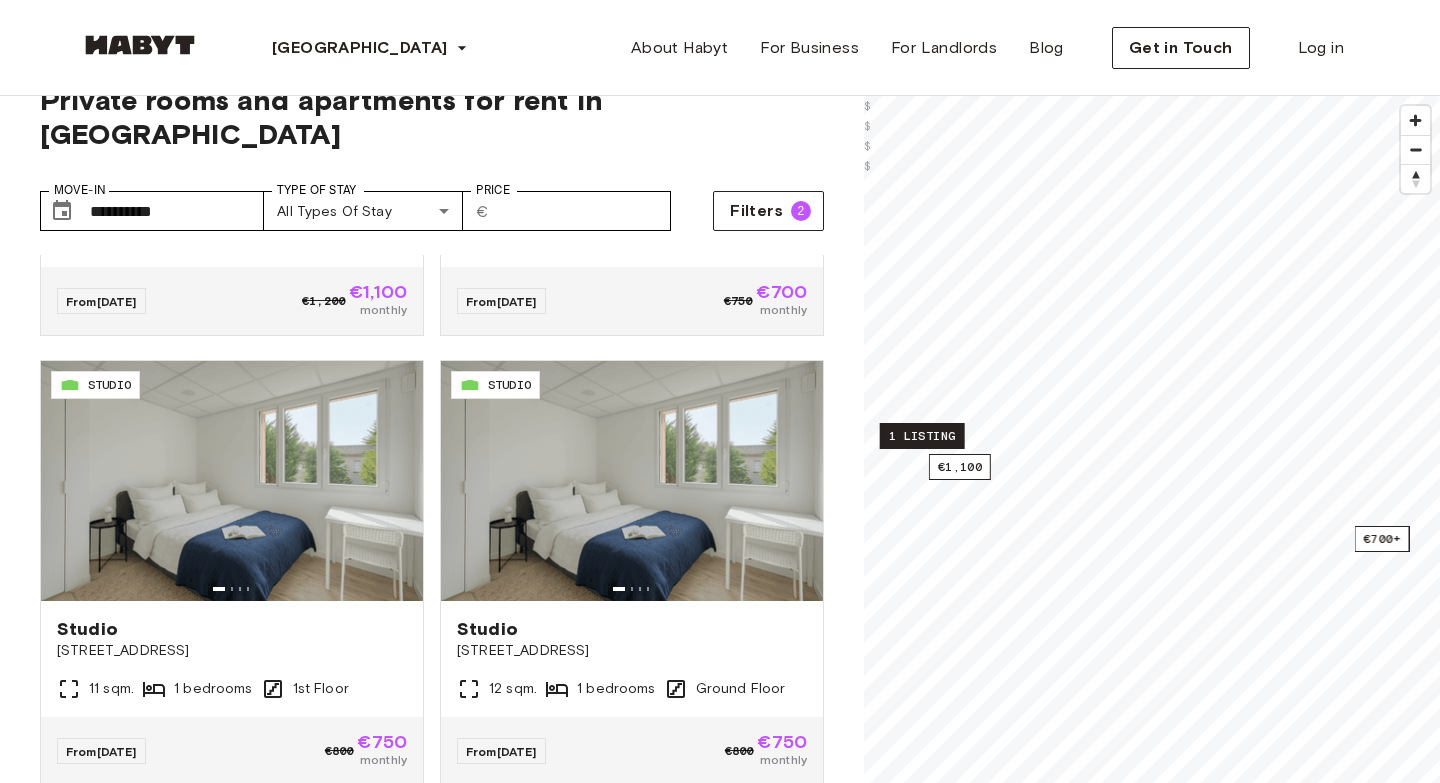 click on "1 listing" at bounding box center (922, 436) 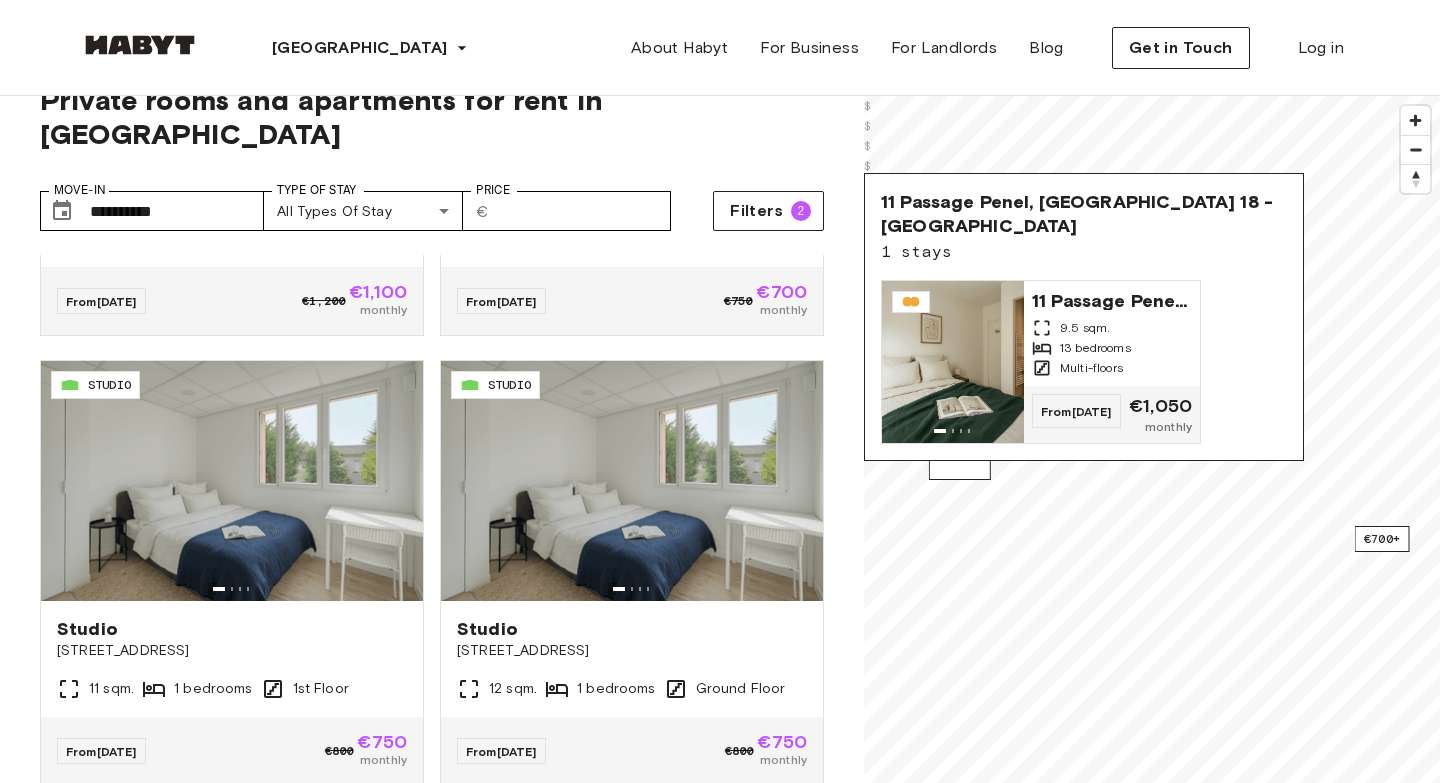 click on "€1,100" at bounding box center (960, 467) 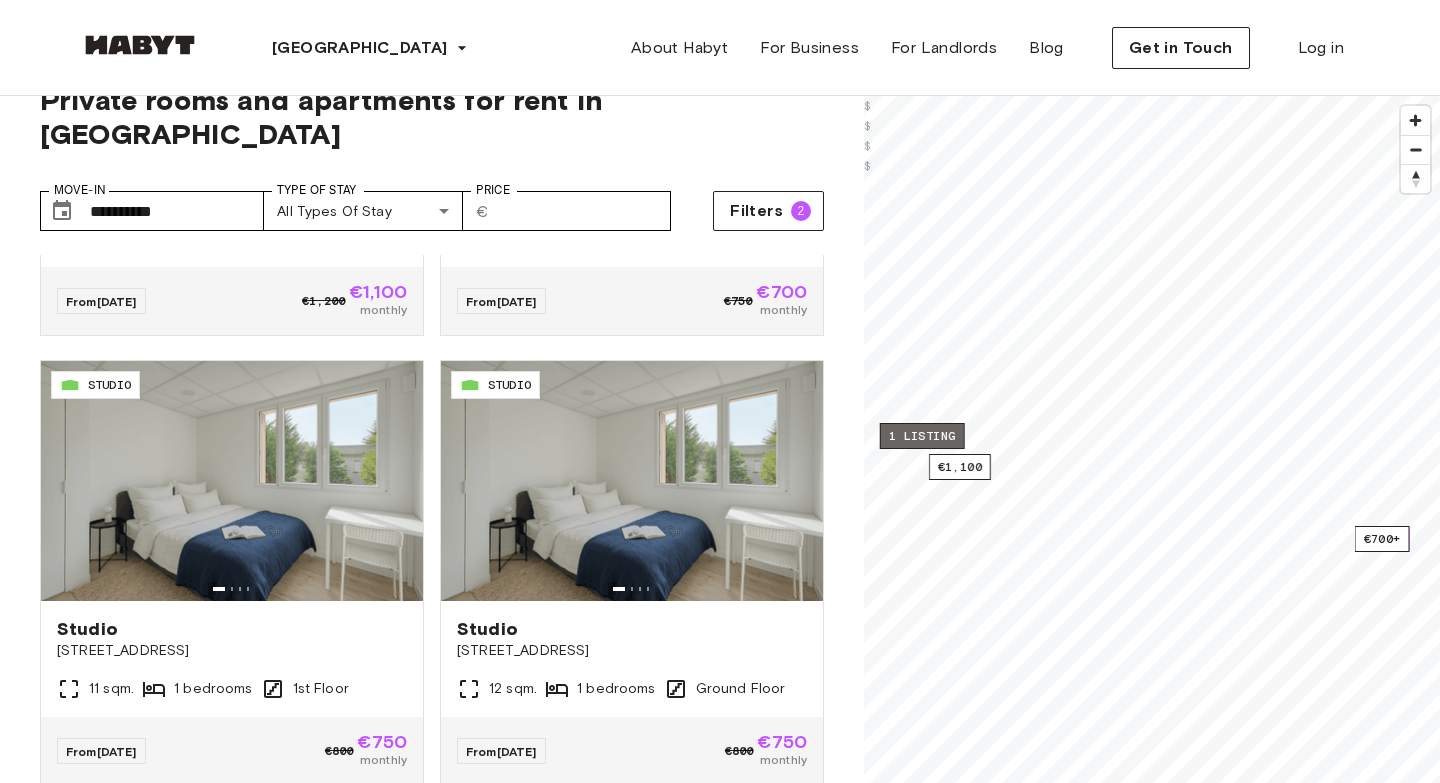click on "1 listing" at bounding box center (922, 436) 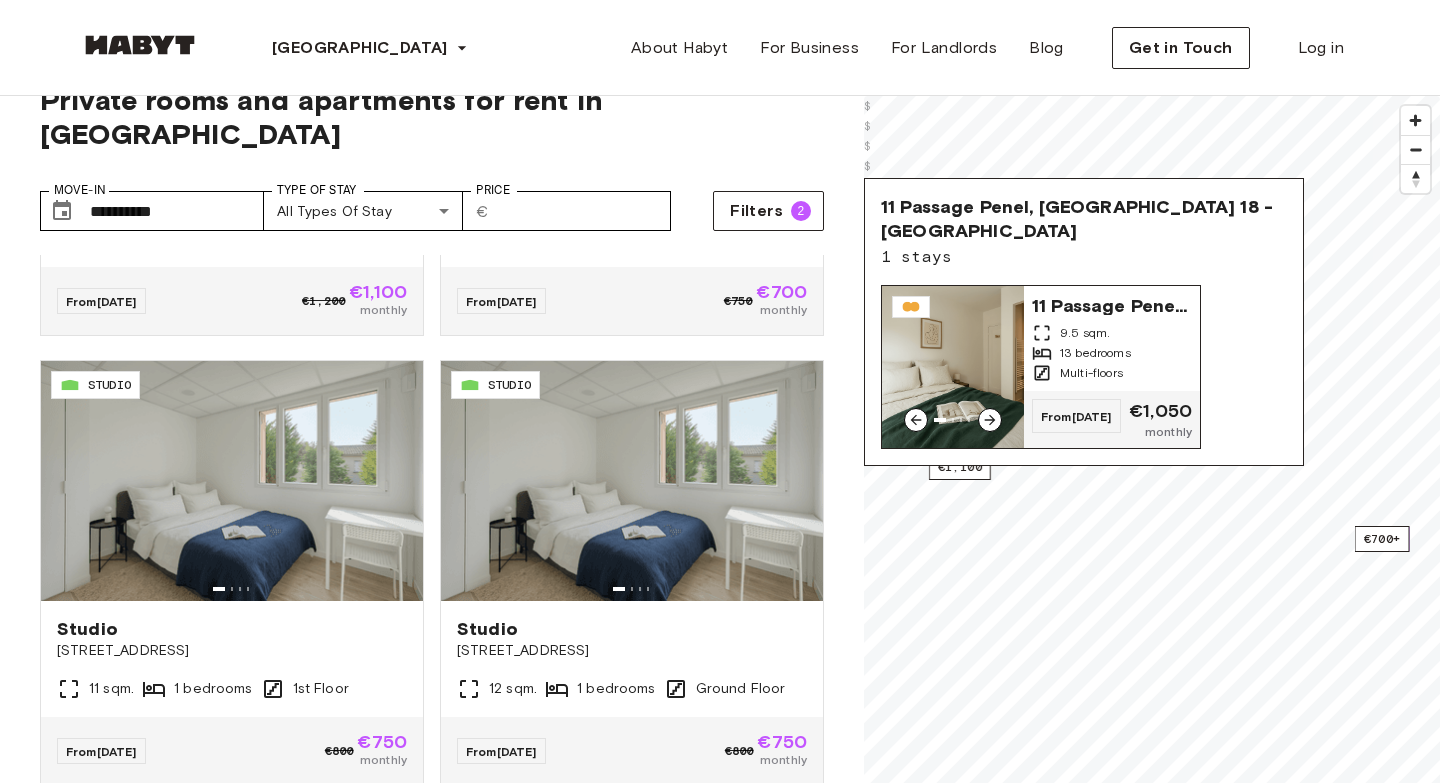 click at bounding box center [953, 367] 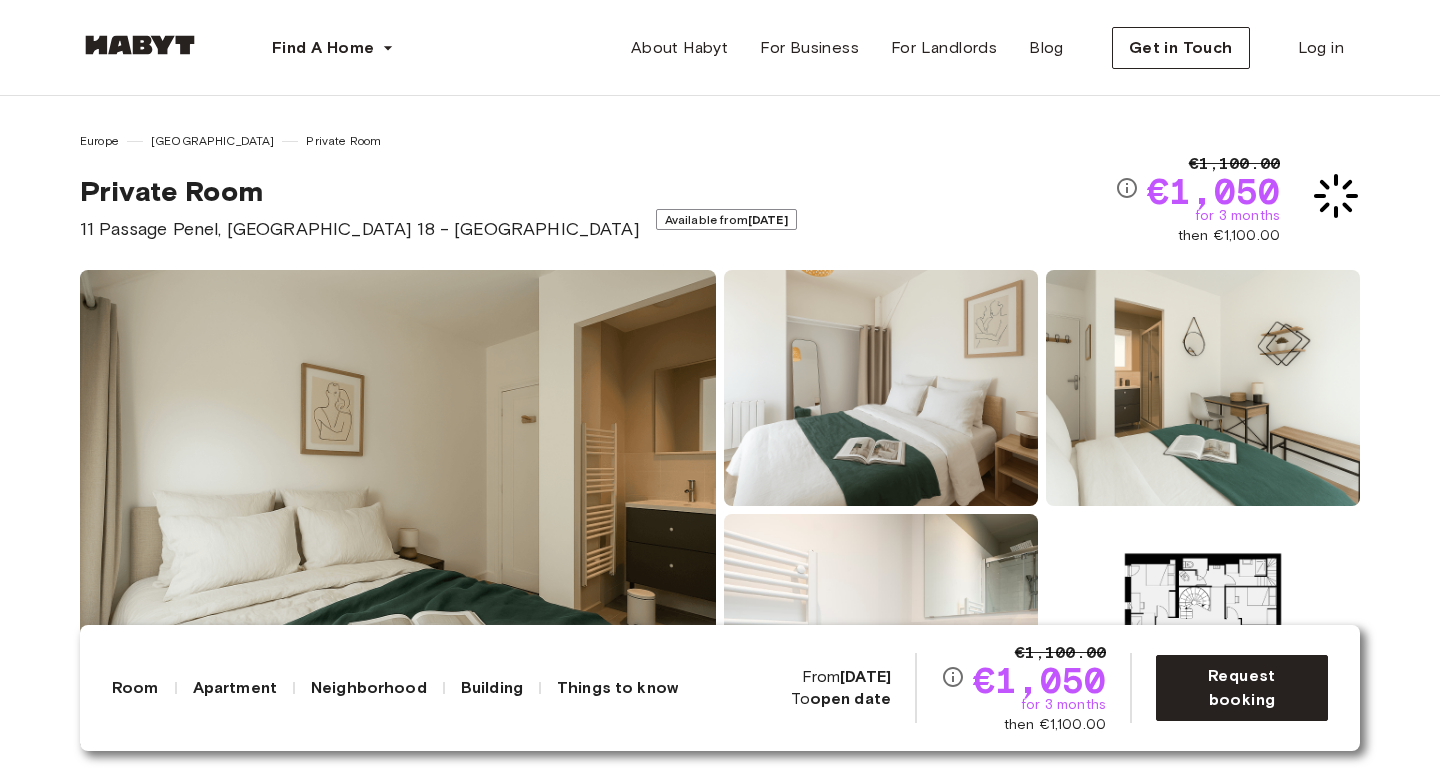 scroll, scrollTop: 0, scrollLeft: 0, axis: both 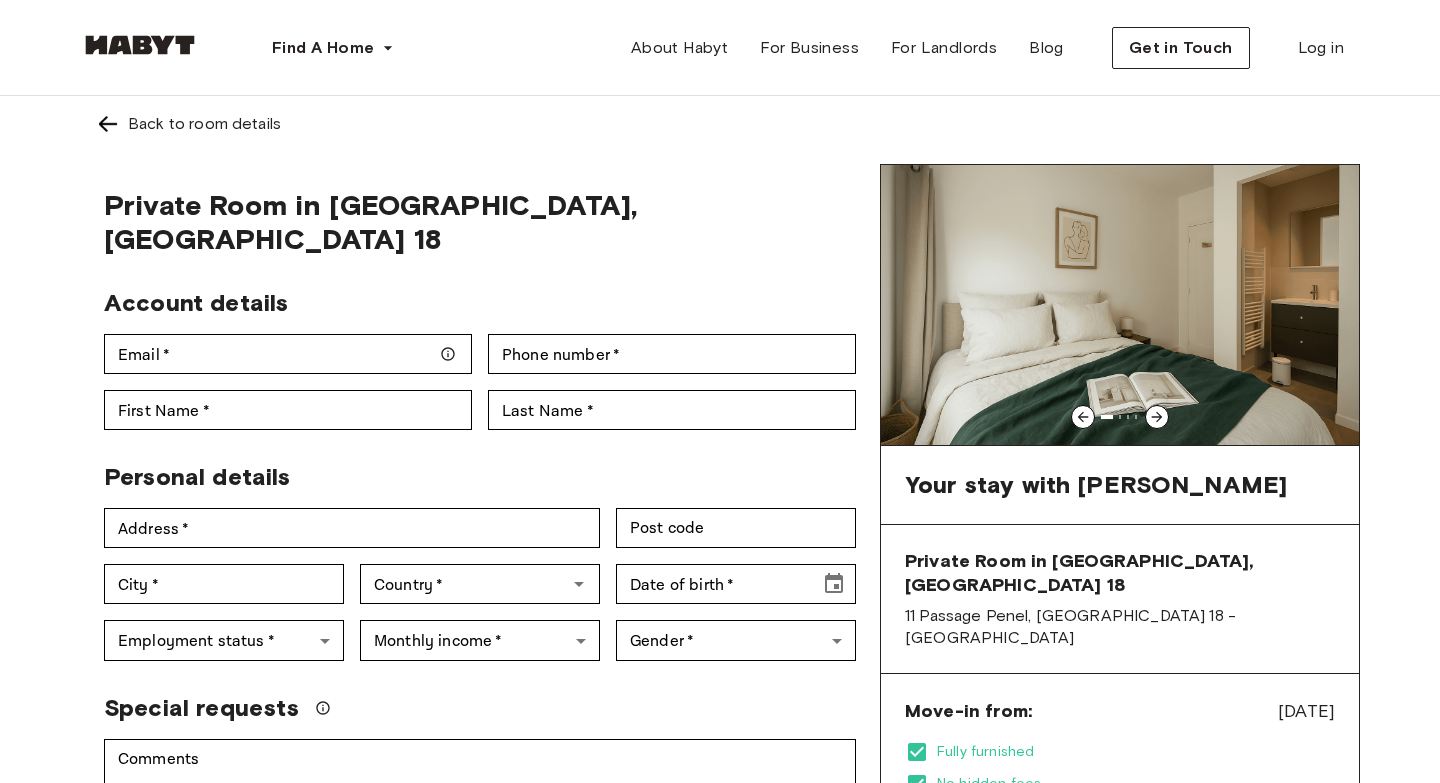 click 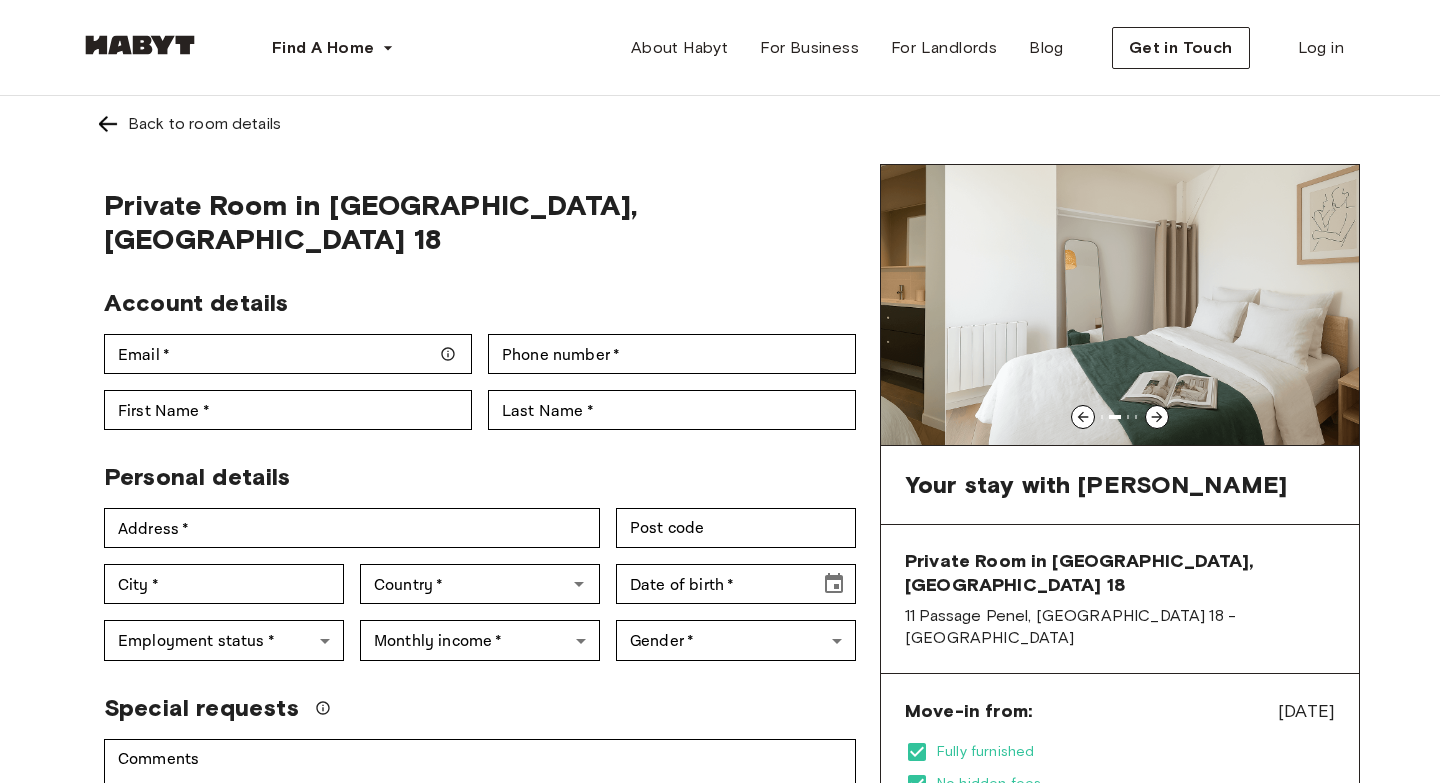 click 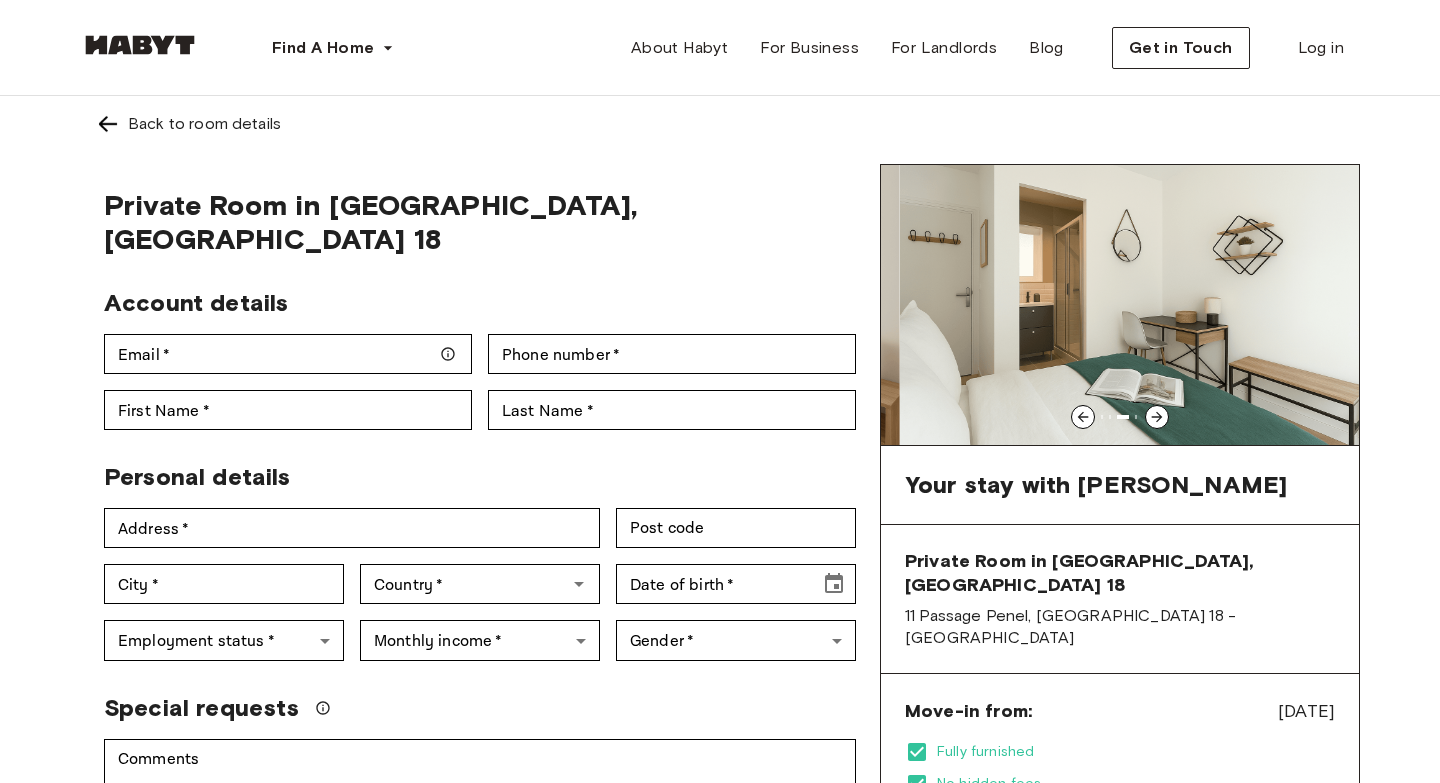 click 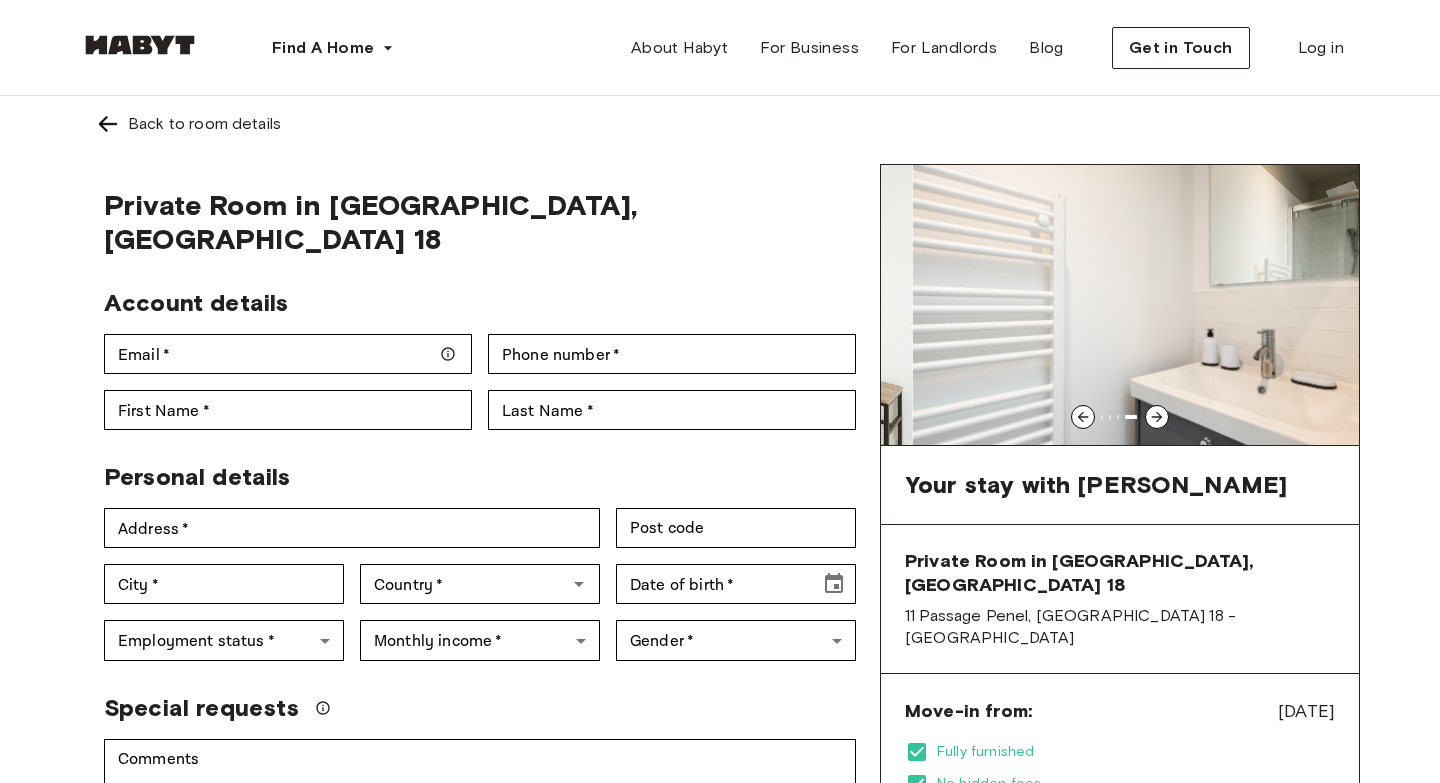 click 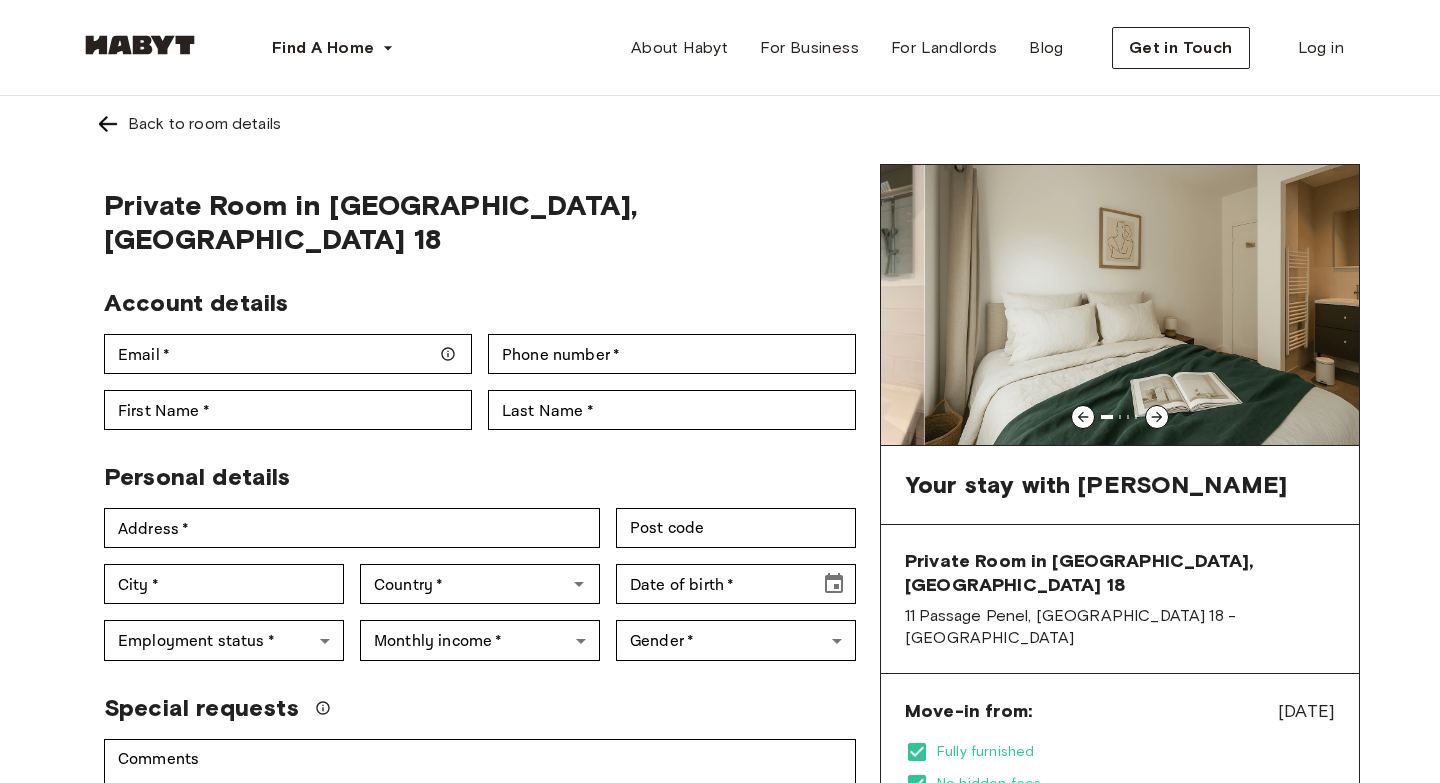 click 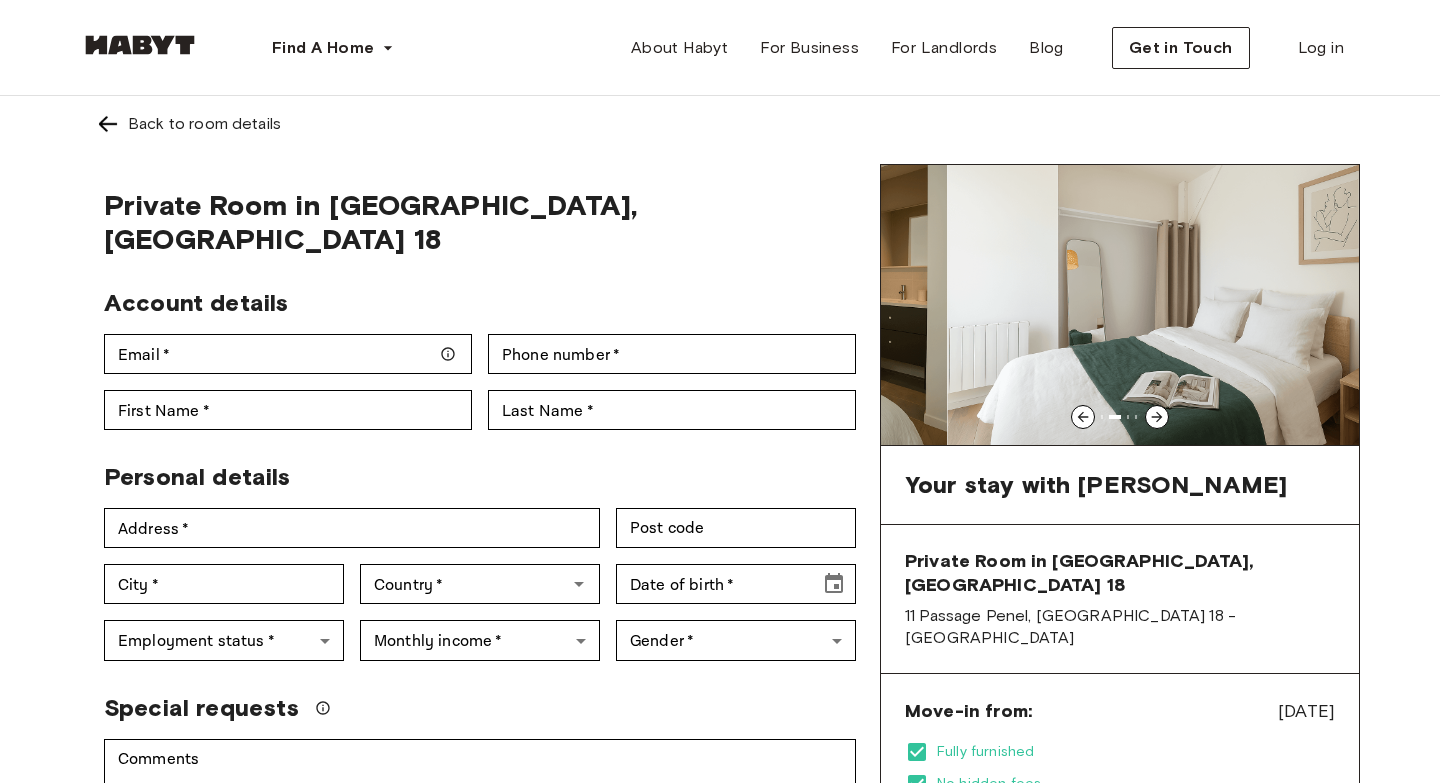 click 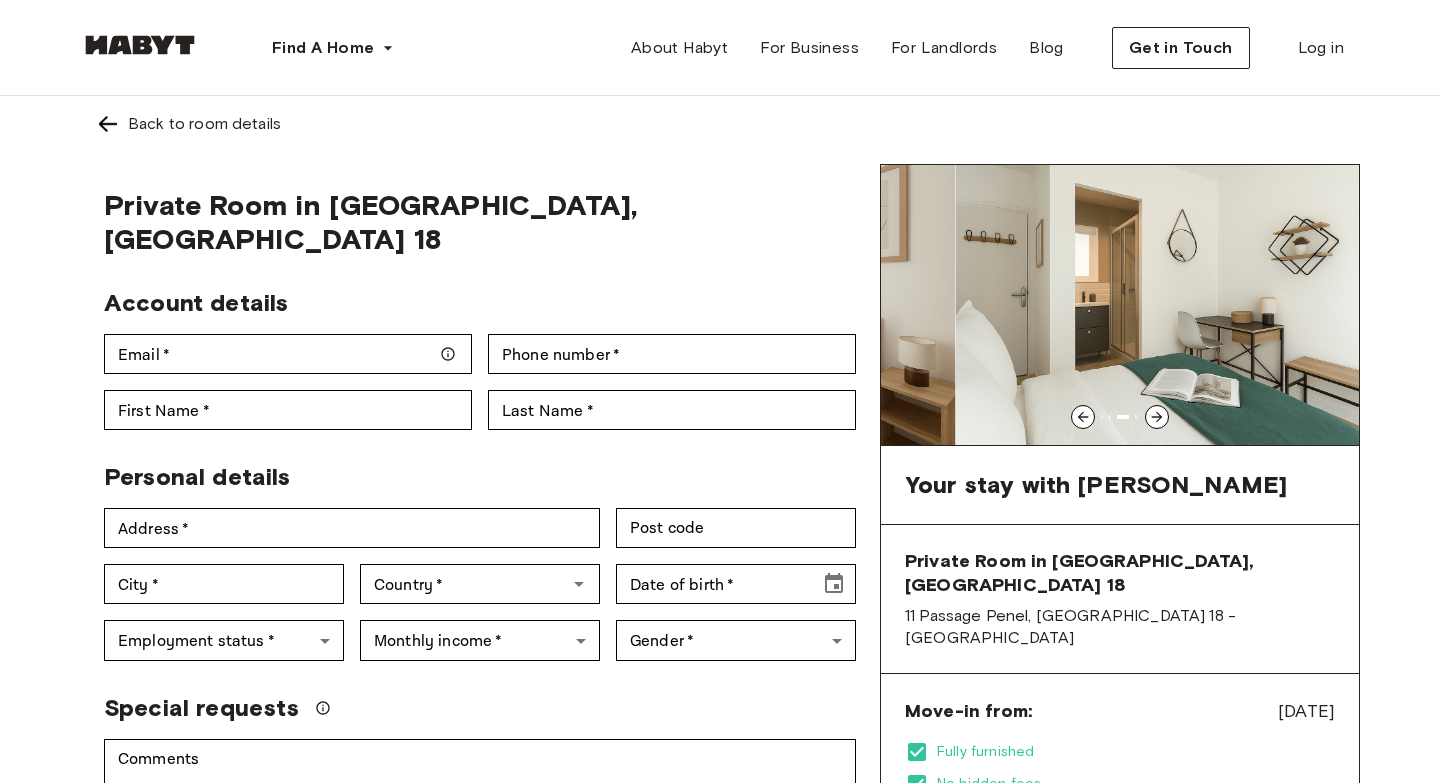 click 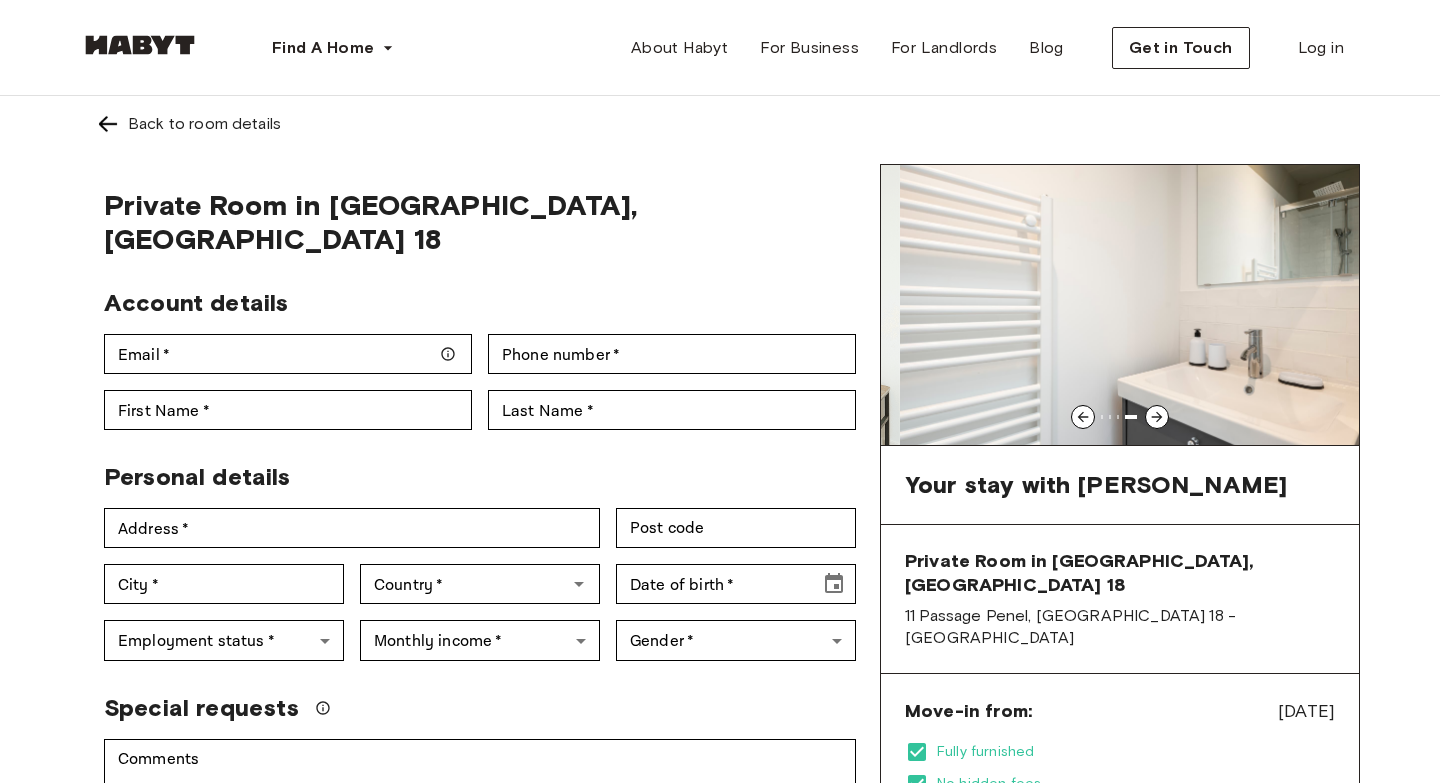 click 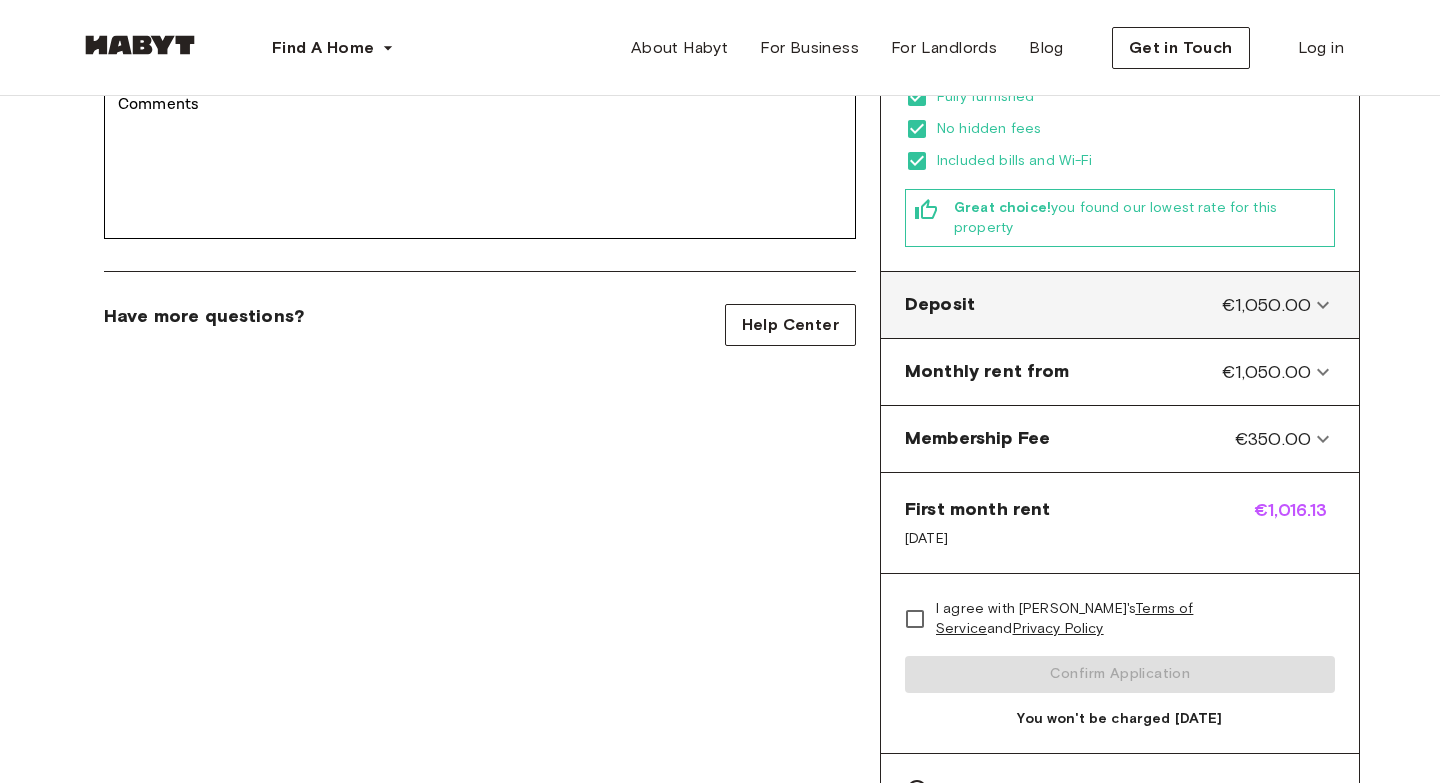scroll, scrollTop: 587, scrollLeft: 0, axis: vertical 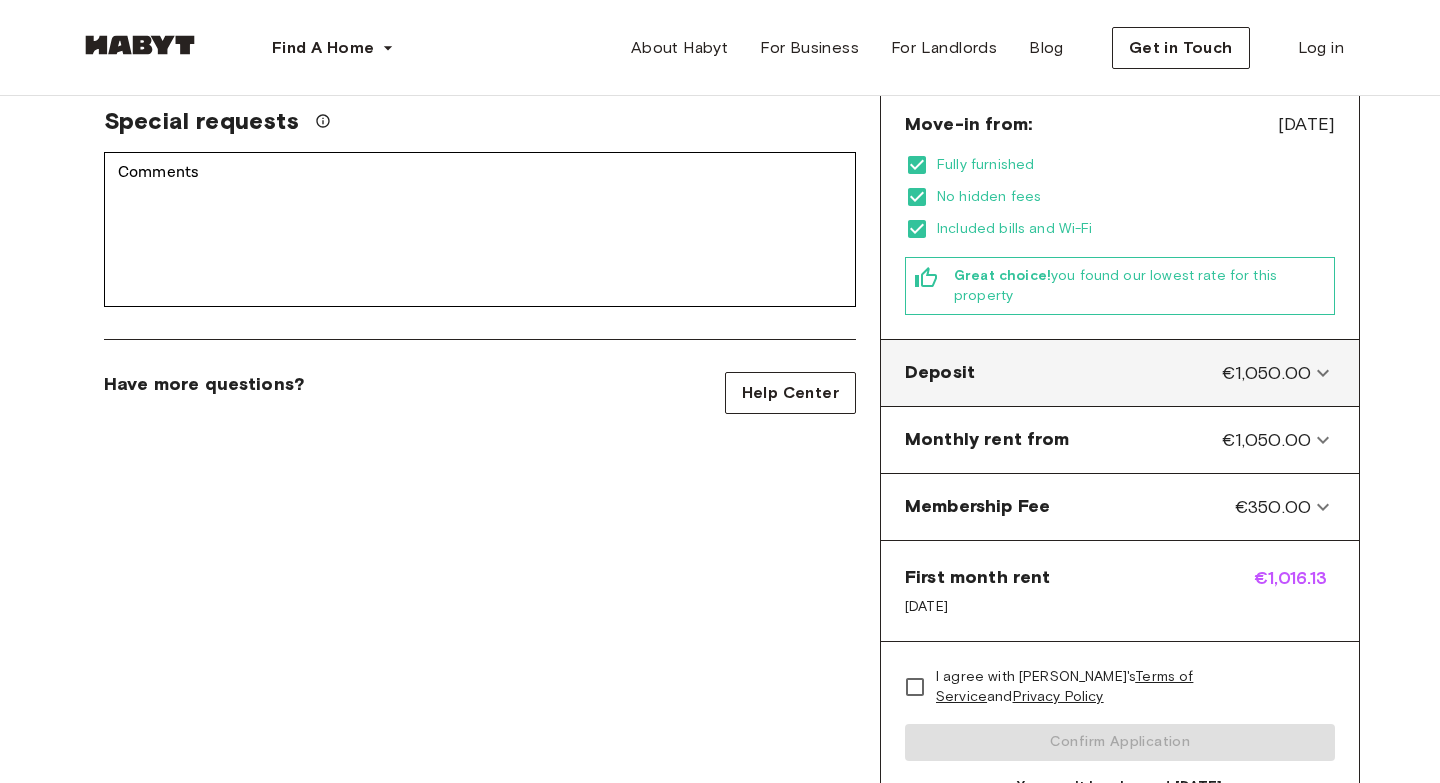 click 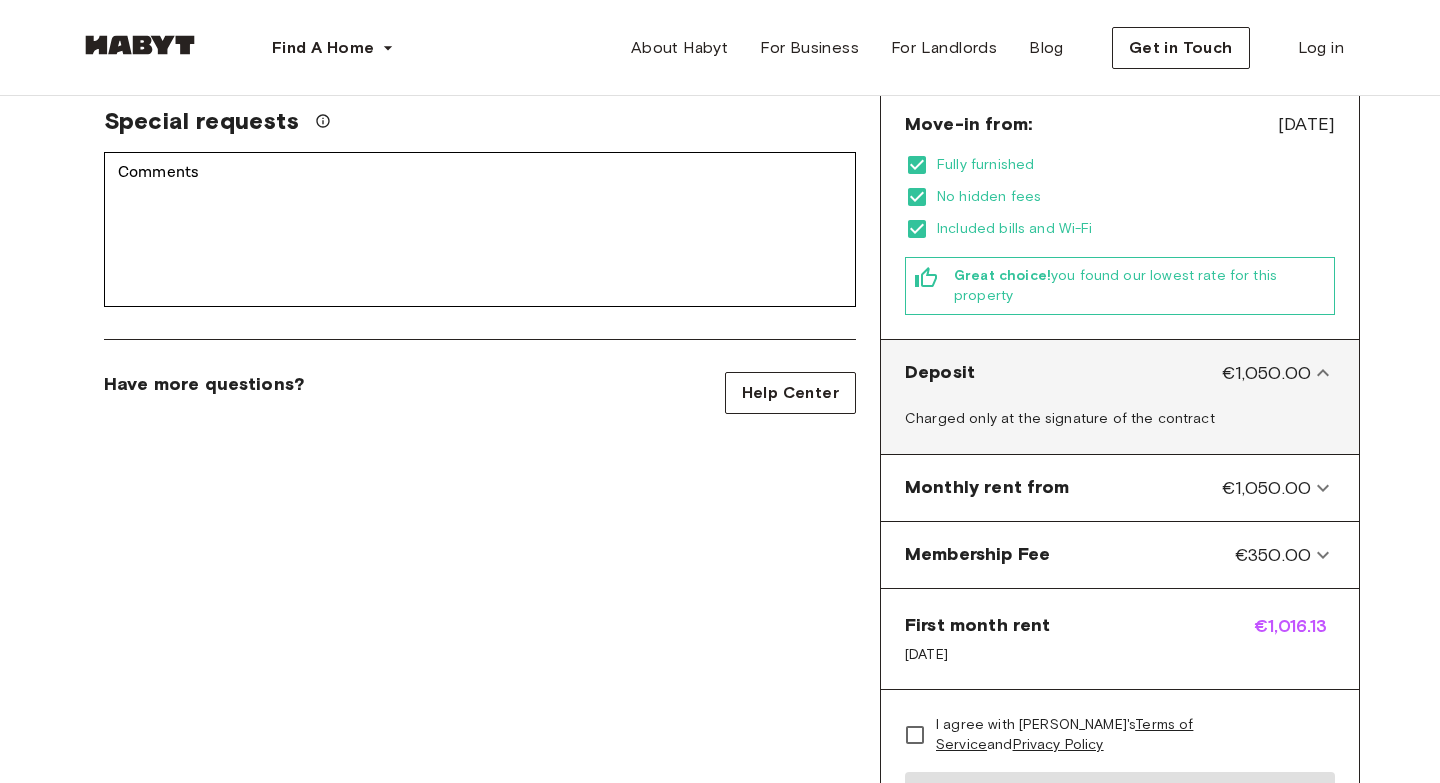 click 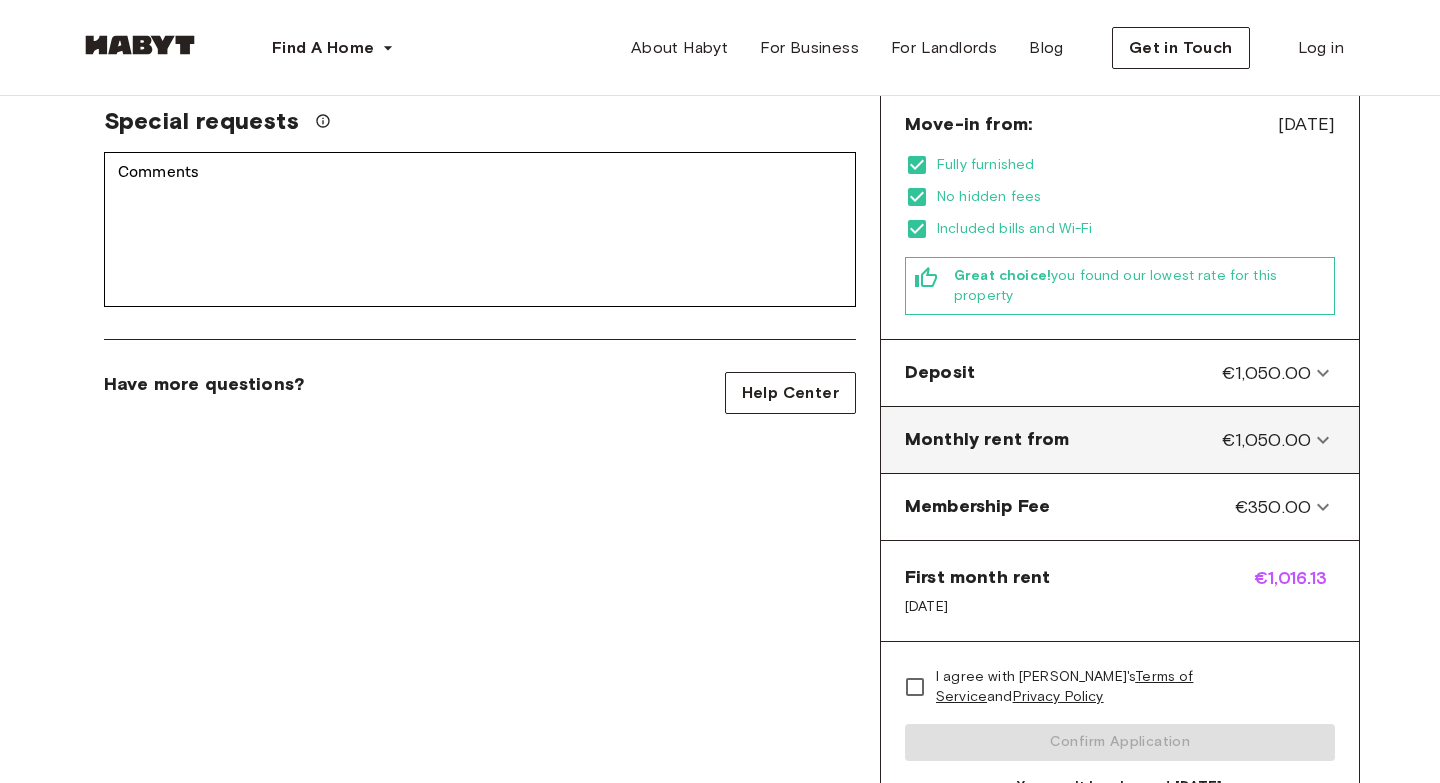 click 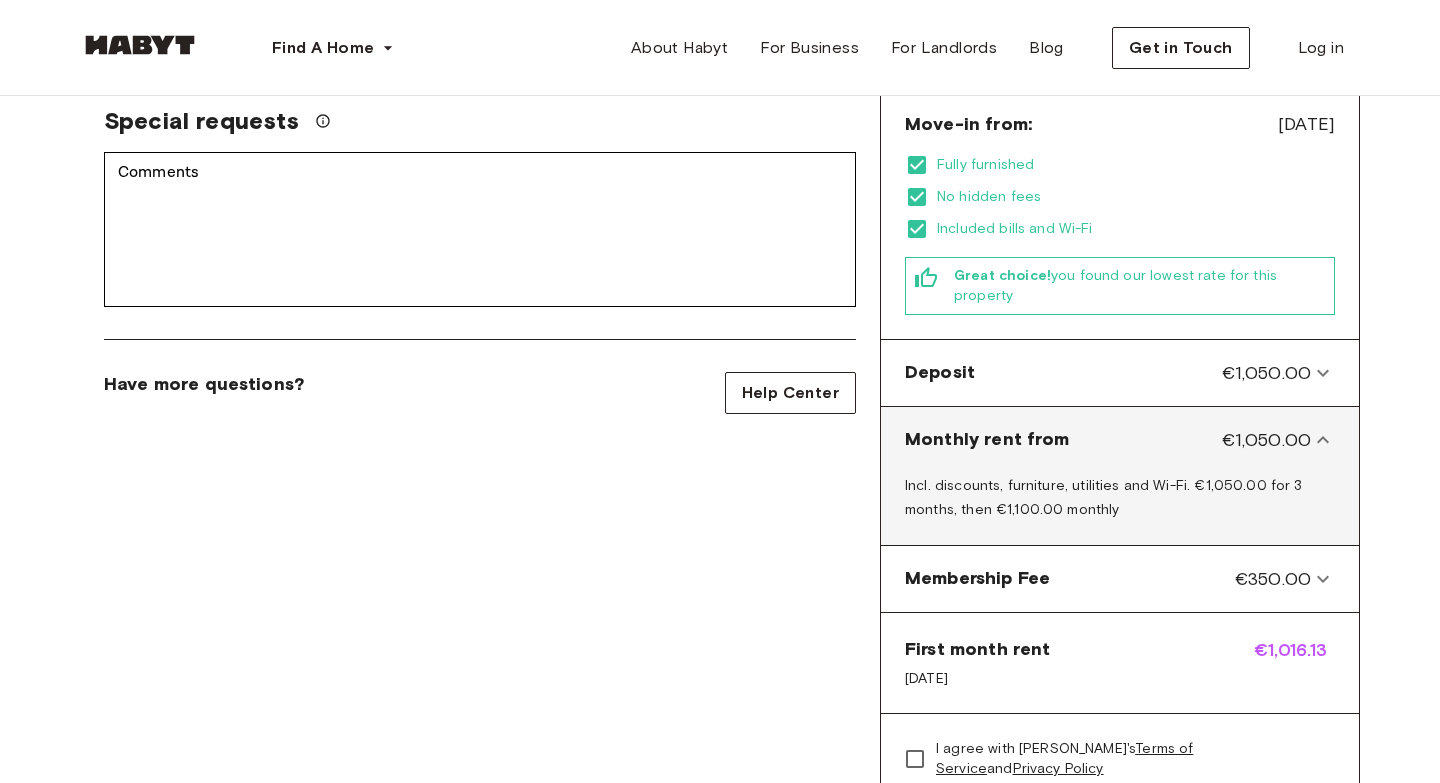 click 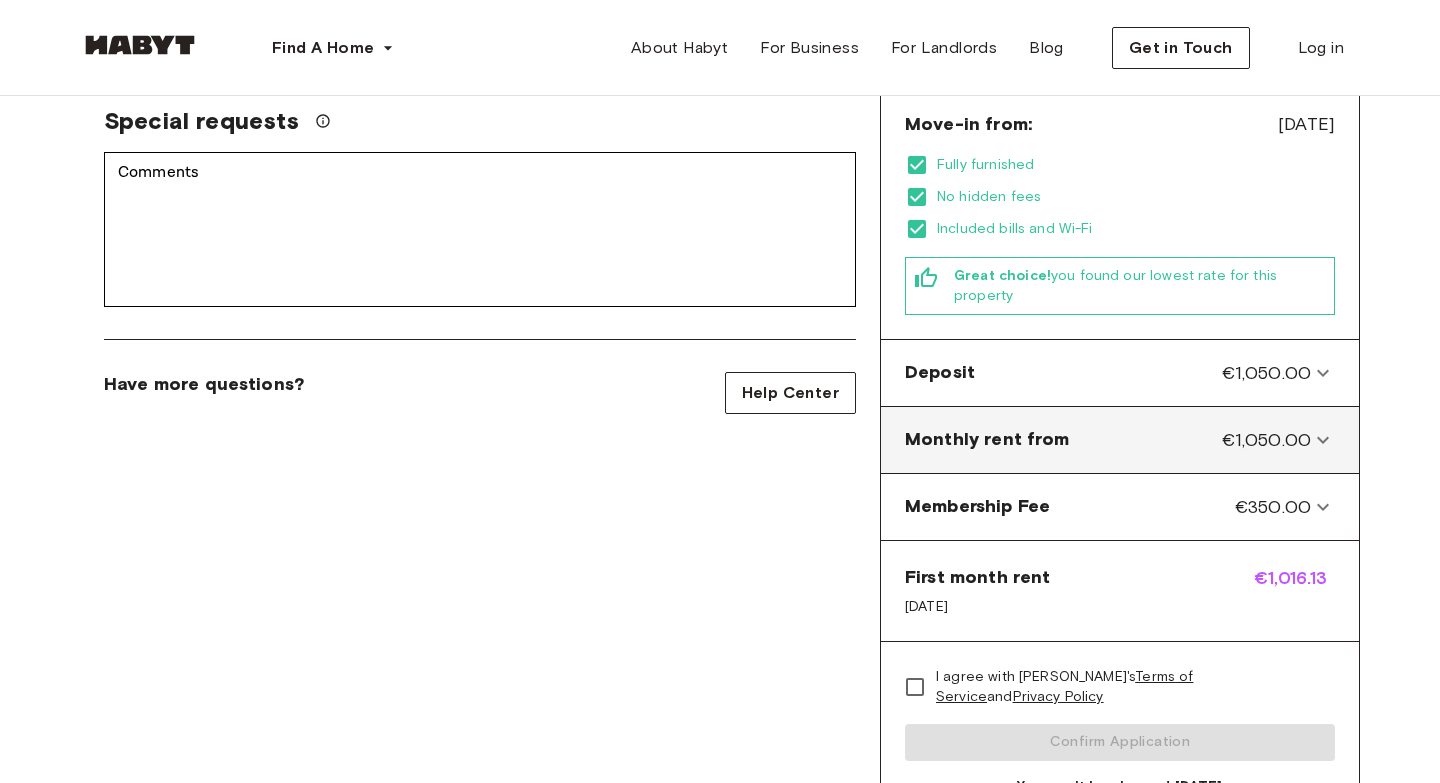 click 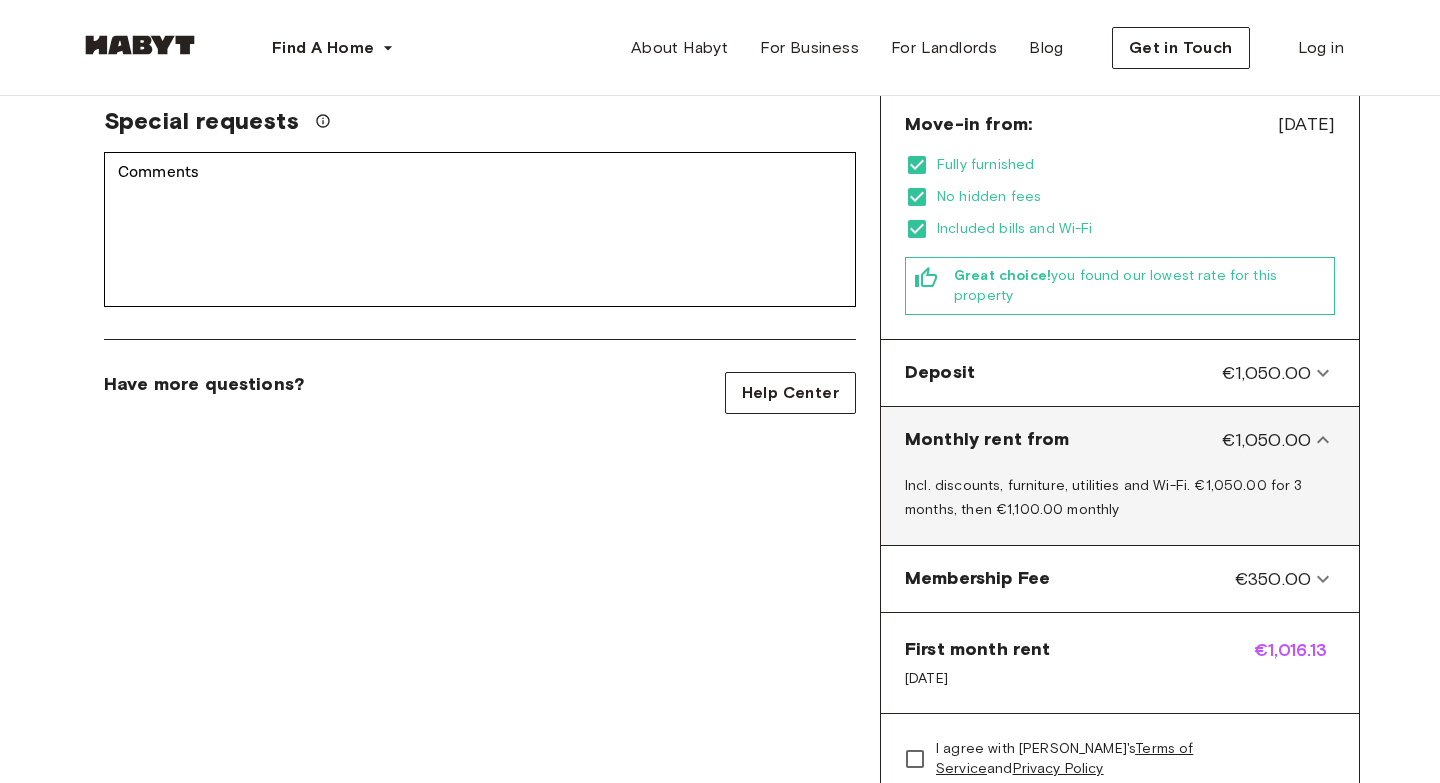 click 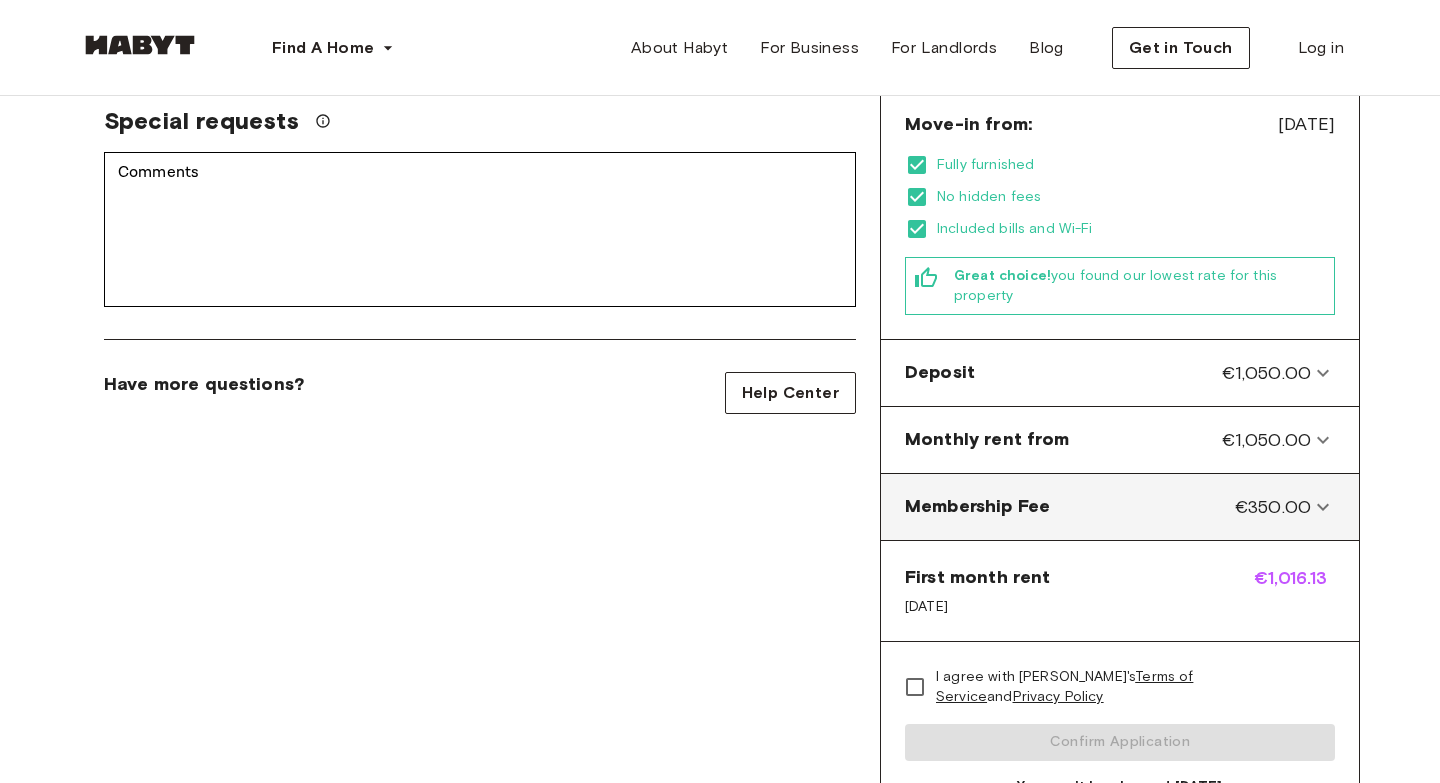 click 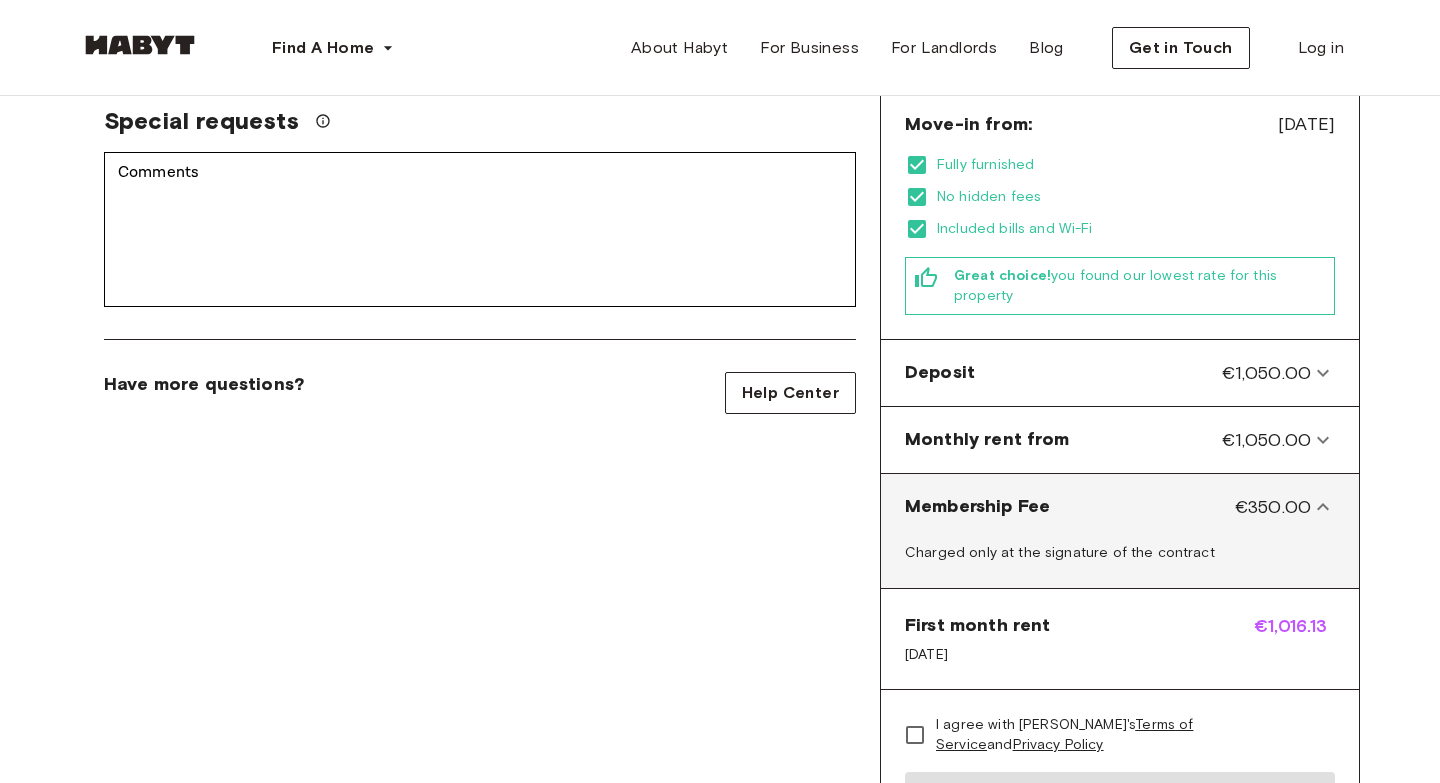 click 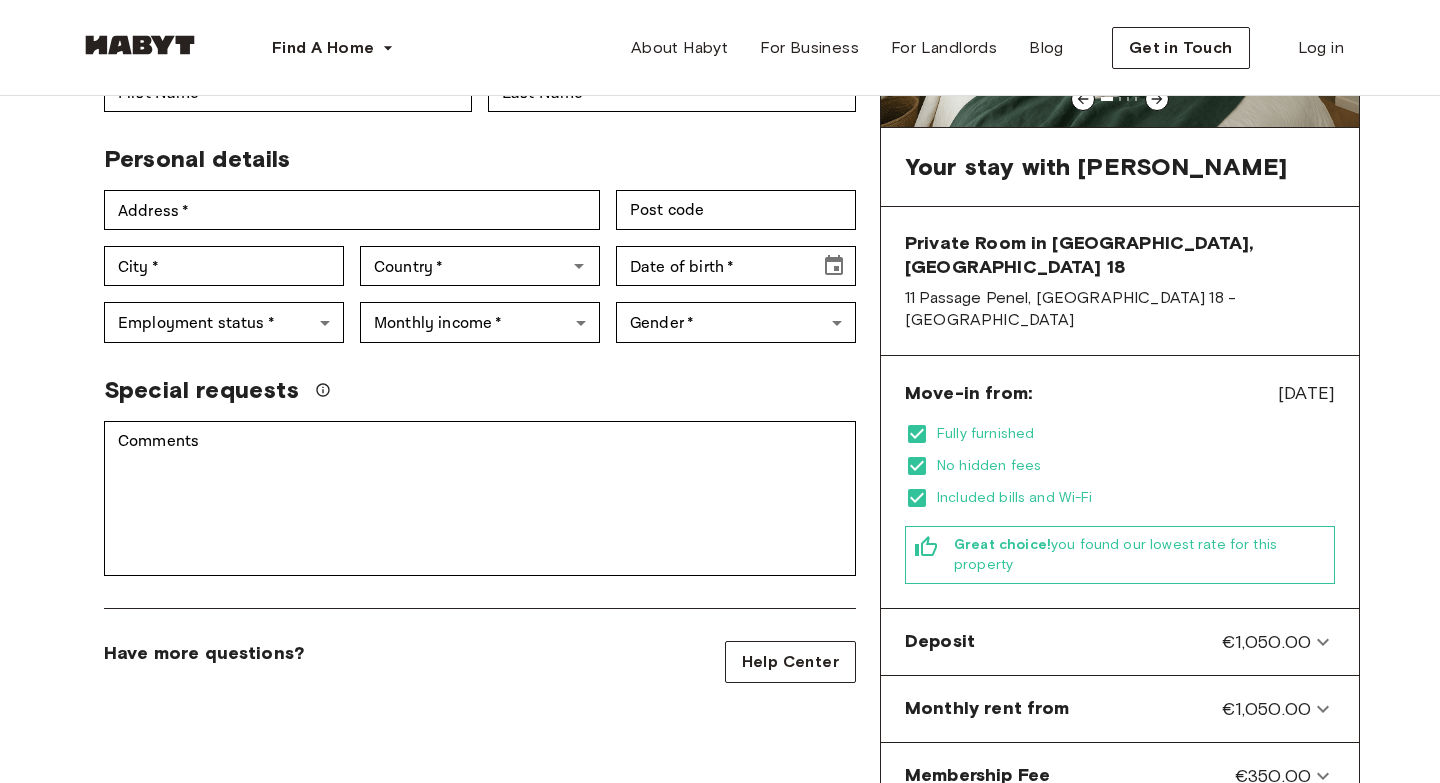 scroll, scrollTop: 0, scrollLeft: 0, axis: both 